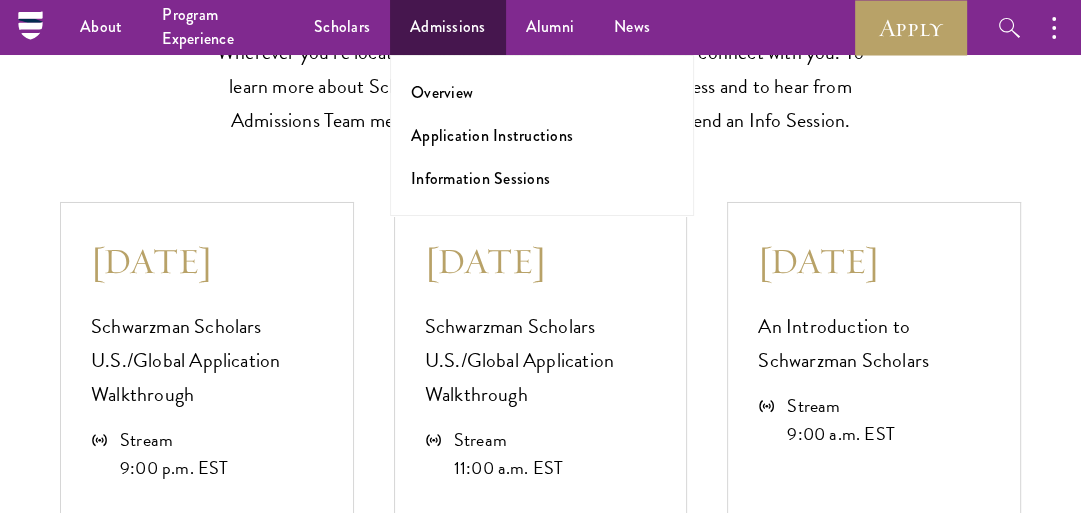 scroll, scrollTop: 5041, scrollLeft: 0, axis: vertical 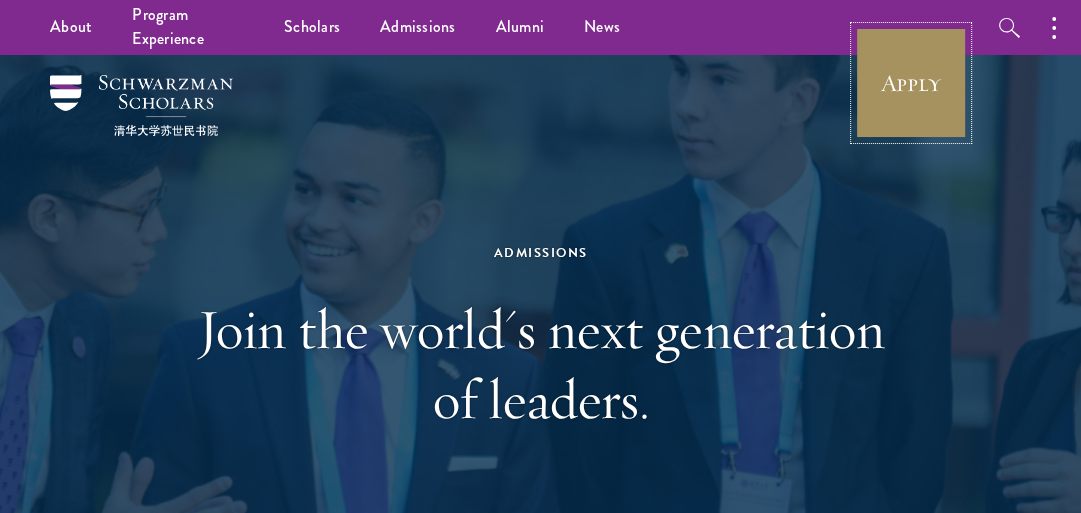 click on "Apply" at bounding box center (911, 83) 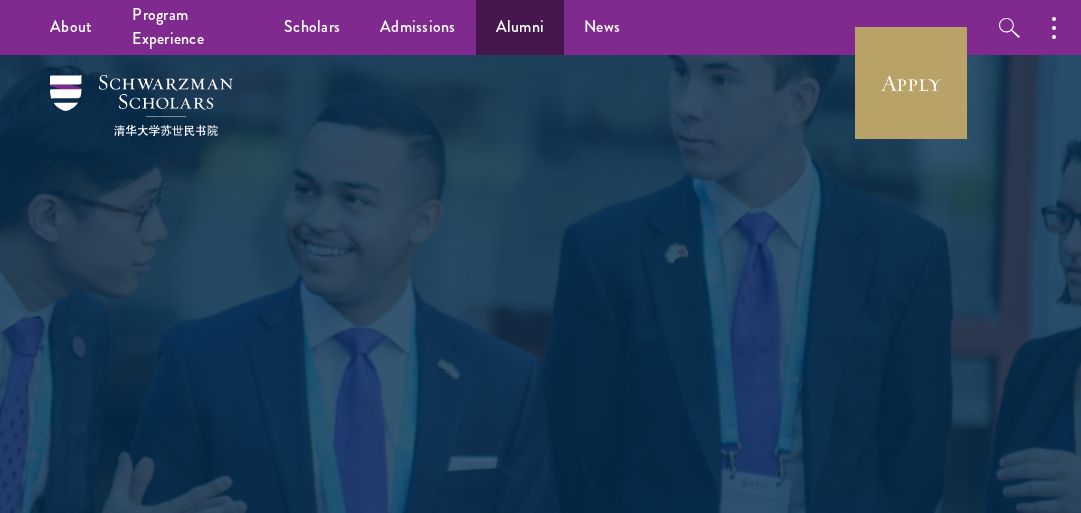 scroll, scrollTop: 0, scrollLeft: 0, axis: both 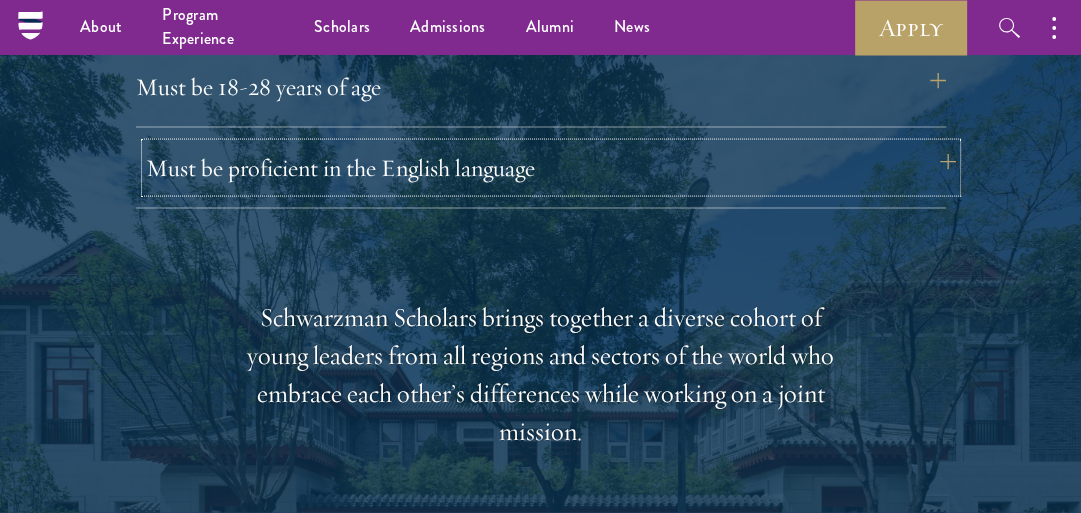 click on "Must be proficient in the English language" at bounding box center [551, 168] 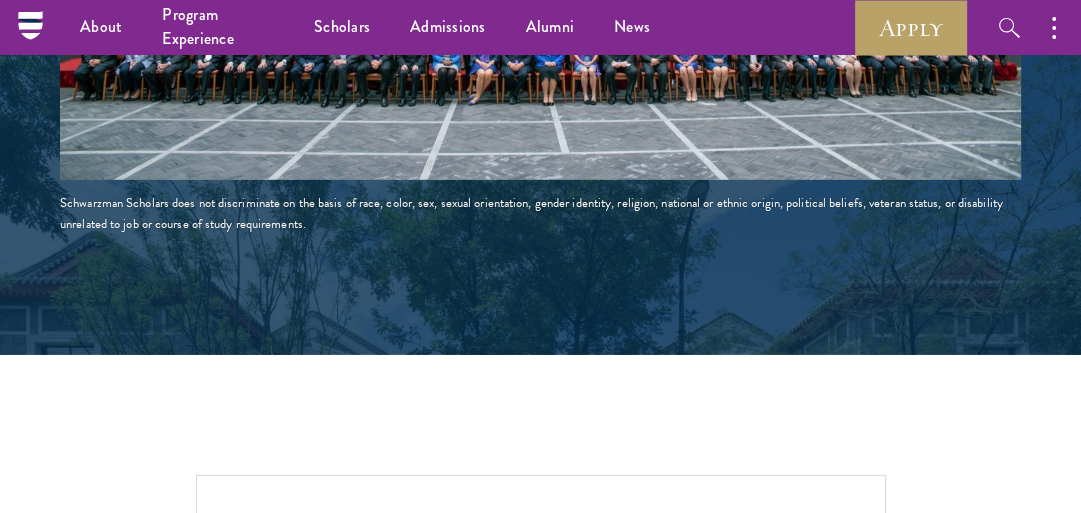 scroll, scrollTop: 0, scrollLeft: 0, axis: both 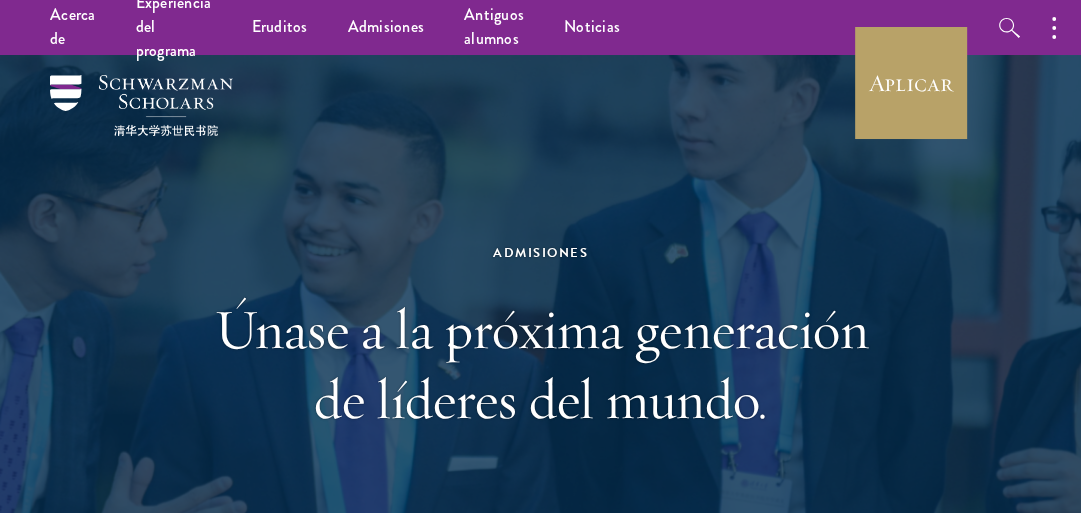 click on "Admisiones
Únase a la próxima generación de líderes del mundo." at bounding box center [540, 337] 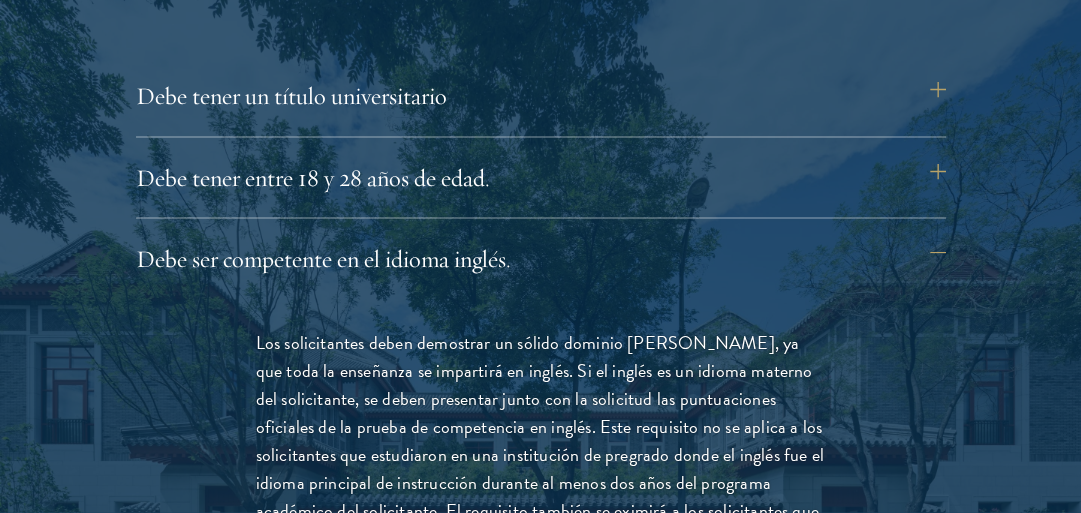 scroll, scrollTop: 2750, scrollLeft: 0, axis: vertical 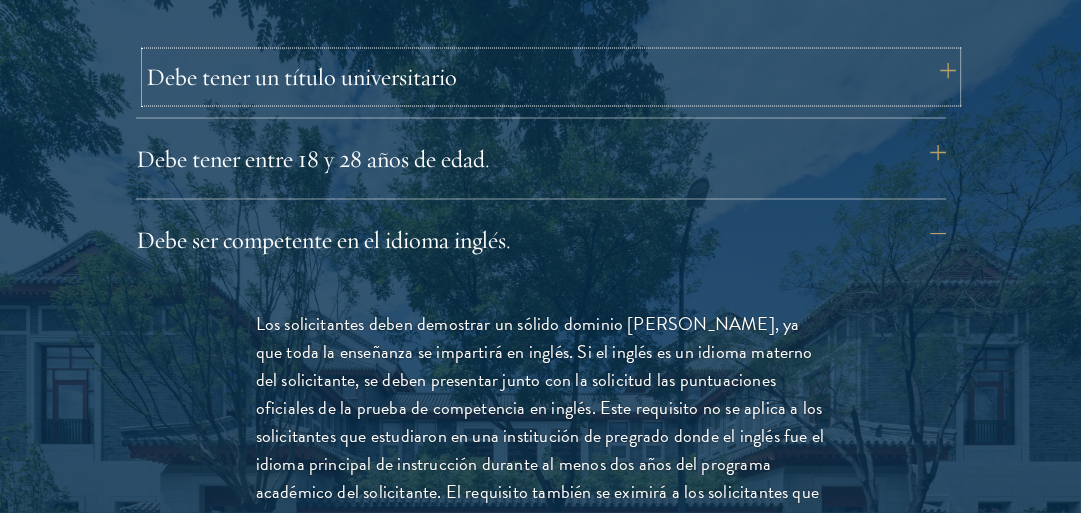 click on "Debe tener un título universitario" at bounding box center (551, 77) 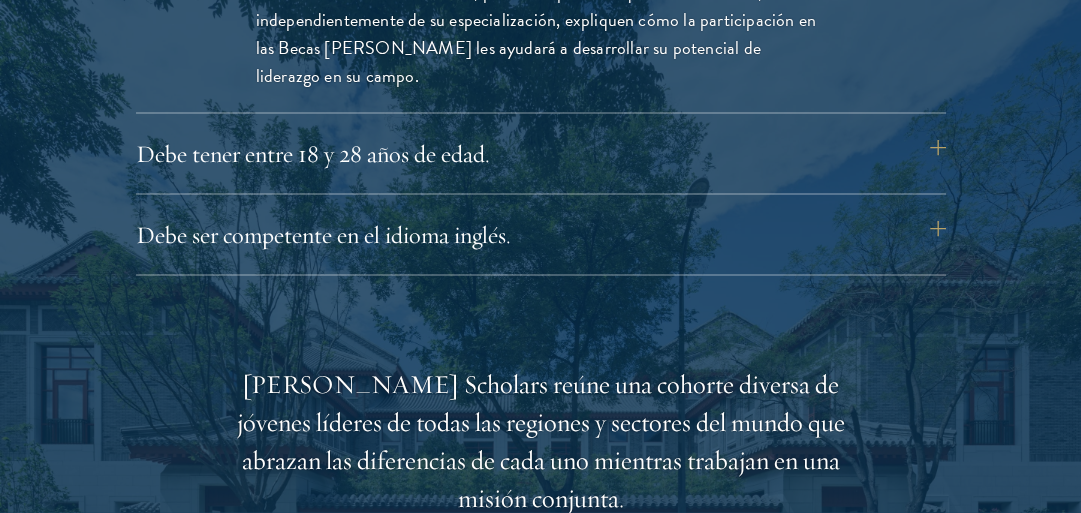scroll, scrollTop: 3050, scrollLeft: 0, axis: vertical 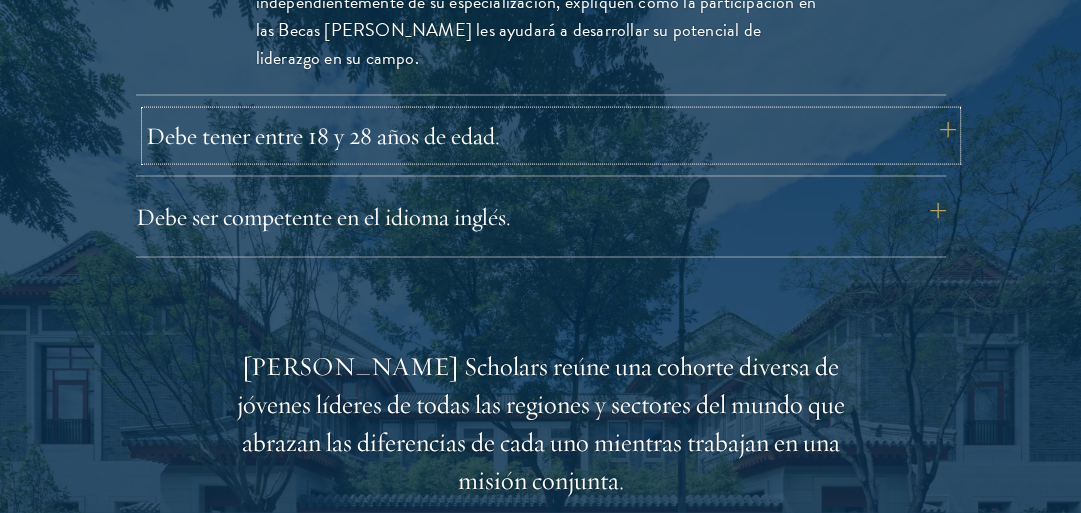 click on "Debe tener entre 18 y 28 años de edad." at bounding box center [551, 136] 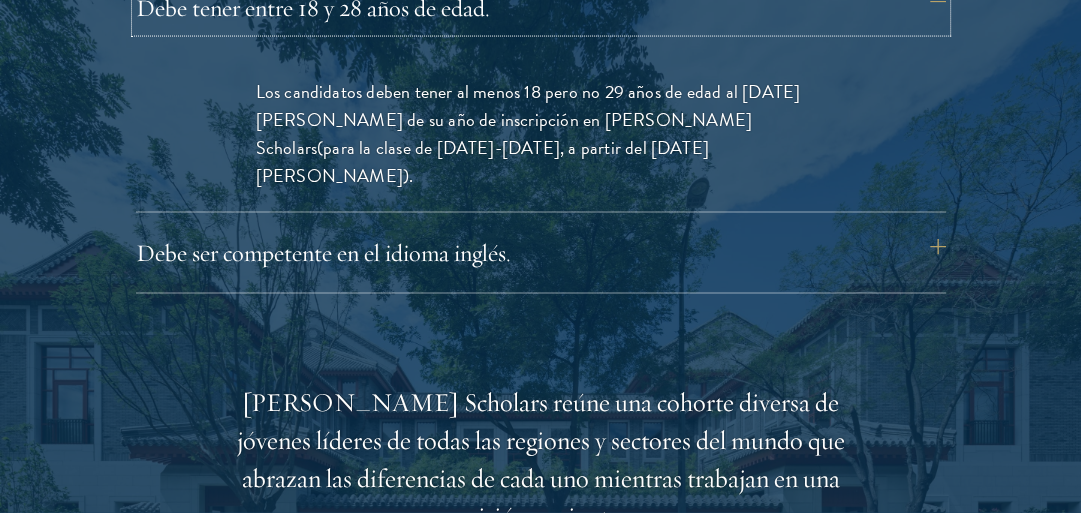 scroll, scrollTop: 2939, scrollLeft: 0, axis: vertical 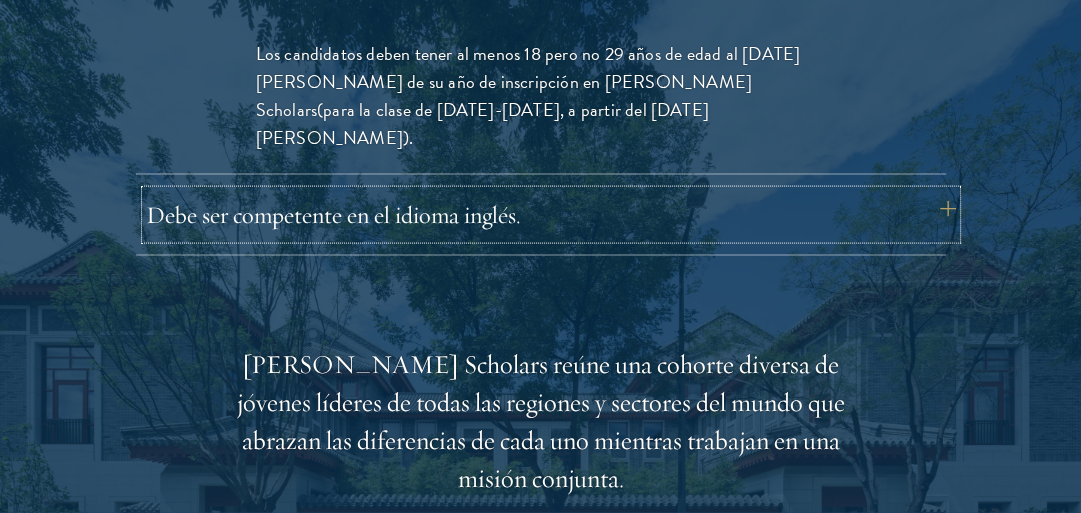 click on "Debe ser competente en el idioma inglés." at bounding box center [551, 215] 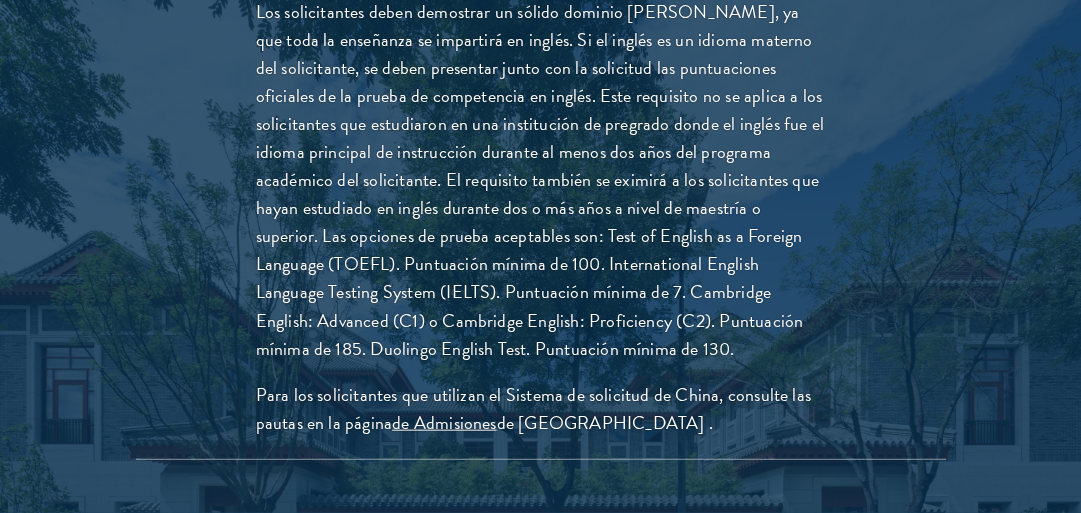 scroll, scrollTop: 3067, scrollLeft: 0, axis: vertical 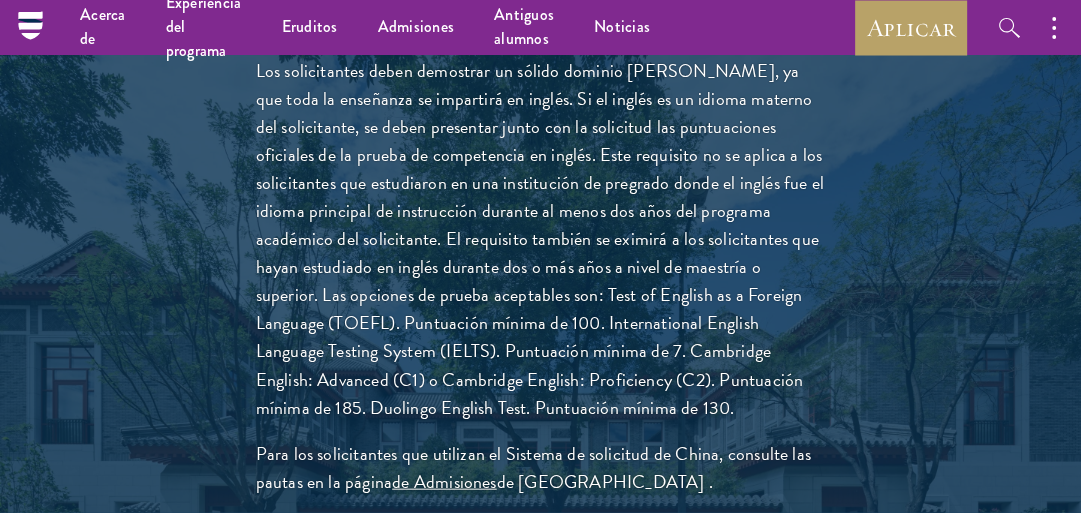 click on "Los solicitantes deben demostrar un sólido dominio del inglés, ya que toda la enseñanza se impartirá en inglés. Si el inglés es un idioma materno del solicitante, se deben presentar junto con la solicitud las puntuaciones oficiales de la prueba de competencia en inglés. Este requisito no se aplica a los solicitantes que estudiaron en una institución de pregrado donde el inglés fue el idioma principal de instrucción durante al menos dos años del programa académico del solicitante. El requisito también se eximirá a los solicitantes que hayan estudiado en inglés durante dos o más años a nivel de maestría o superior. Las opciones de prueba aceptables son: Test of English as a Foreign Language (TOEFL). Puntuación mínima de 100. International English Language Testing System (IELTS). Puntuación mínima de 7. Cambridge English: Advanced (C1) o Cambridge English: Proficiency (C2). Puntuación mínima de 185. Duolingo English Test. Puntuación mínima de 130.
de Admisiones" at bounding box center [541, 272] 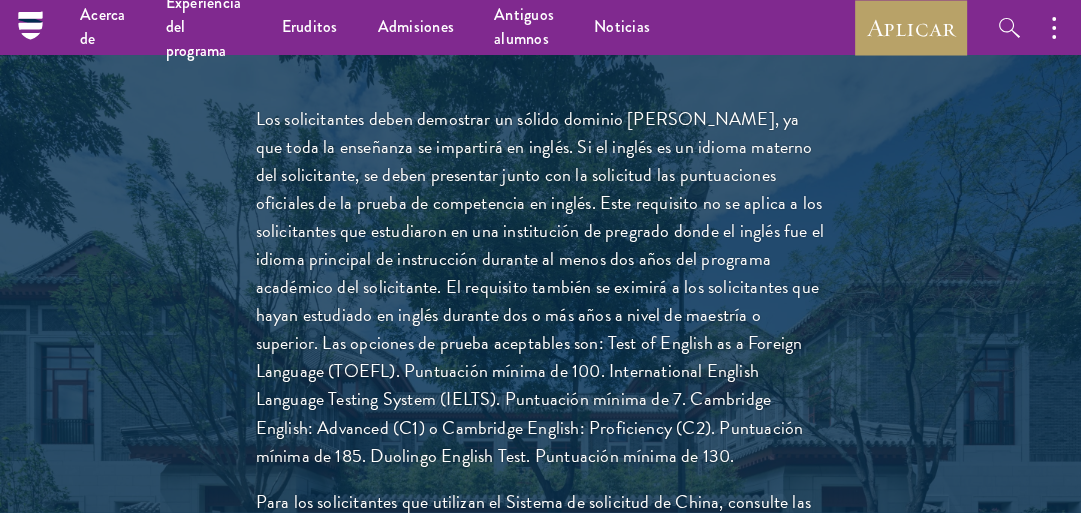 scroll, scrollTop: 2907, scrollLeft: 0, axis: vertical 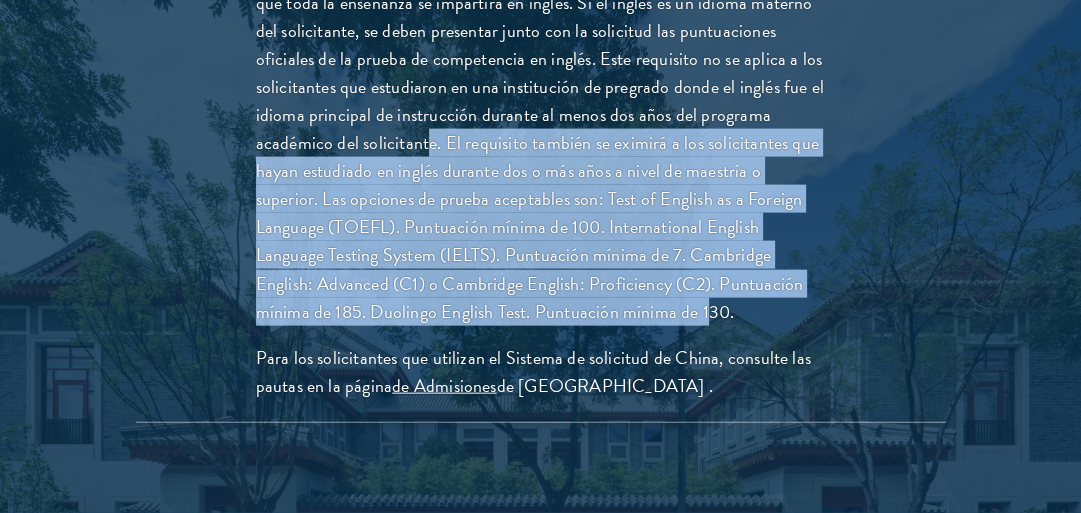 drag, startPoint x: 447, startPoint y: 137, endPoint x: 589, endPoint y: 313, distance: 226.14156 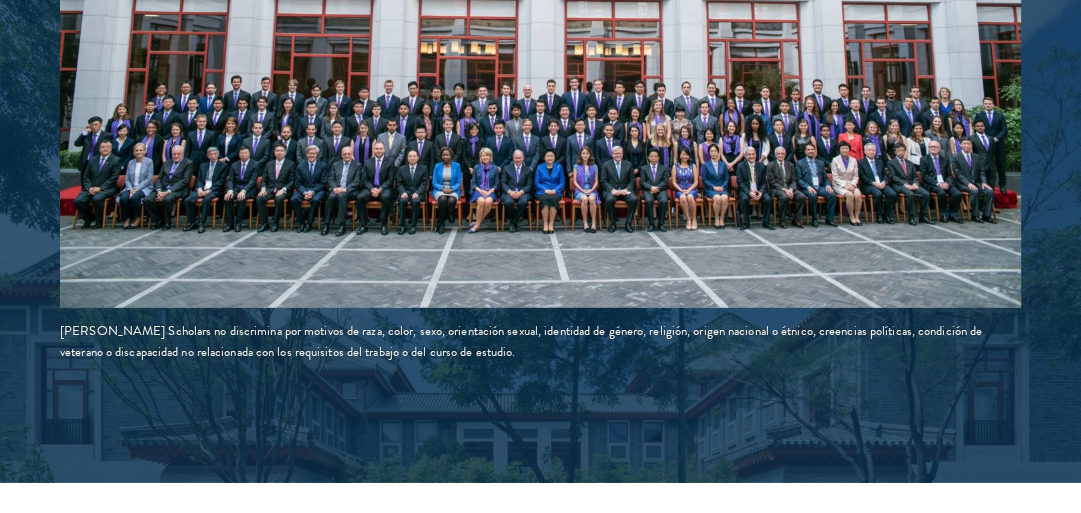 scroll, scrollTop: 4055, scrollLeft: 0, axis: vertical 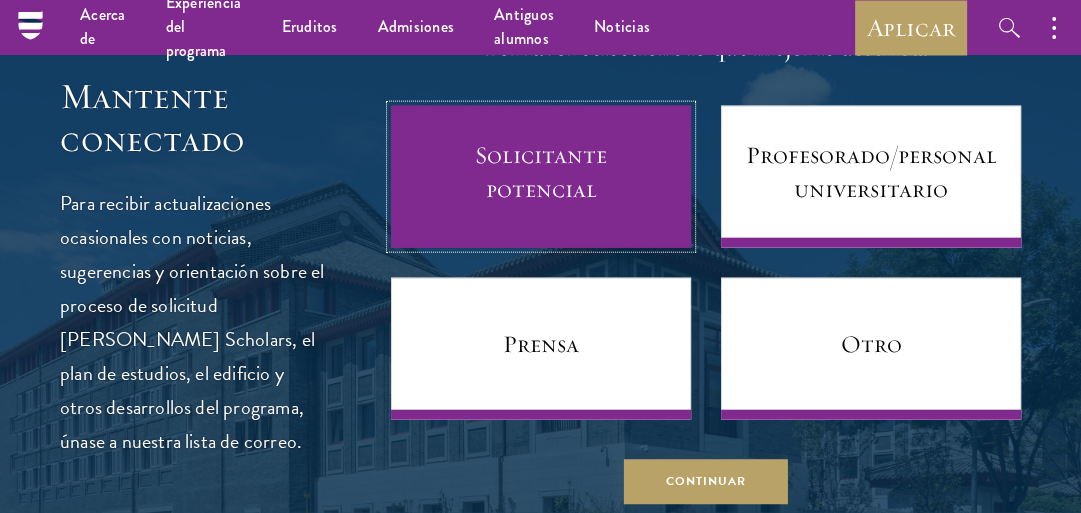 click on "Solicitante potencial" at bounding box center (541, 172) 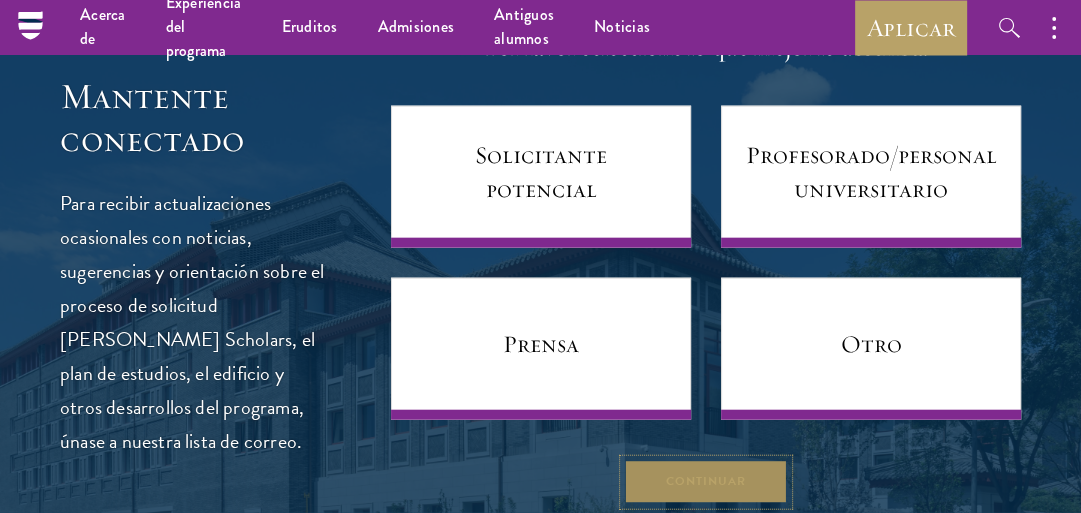 click on "Continuar" at bounding box center [706, 482] 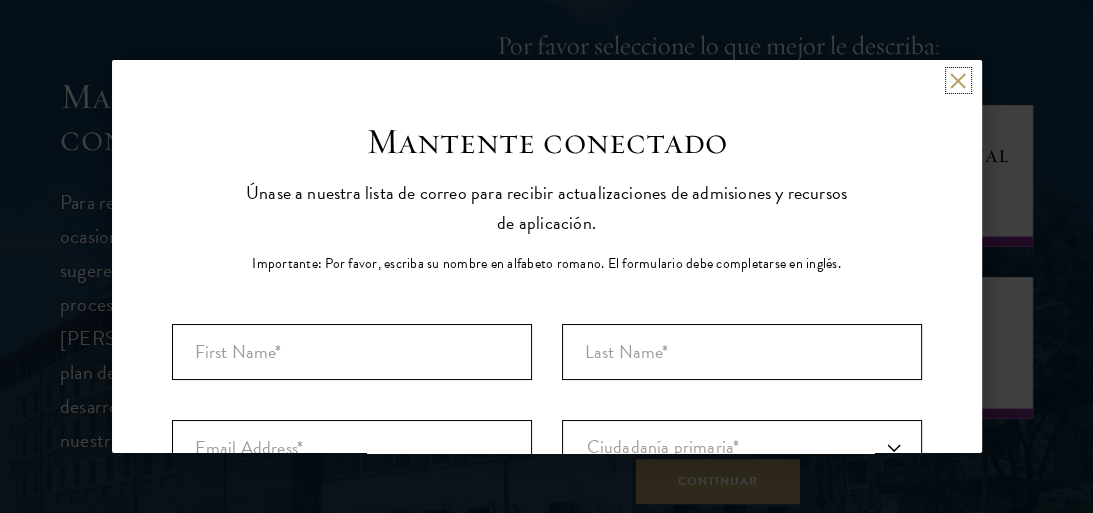 scroll, scrollTop: 8639, scrollLeft: 0, axis: vertical 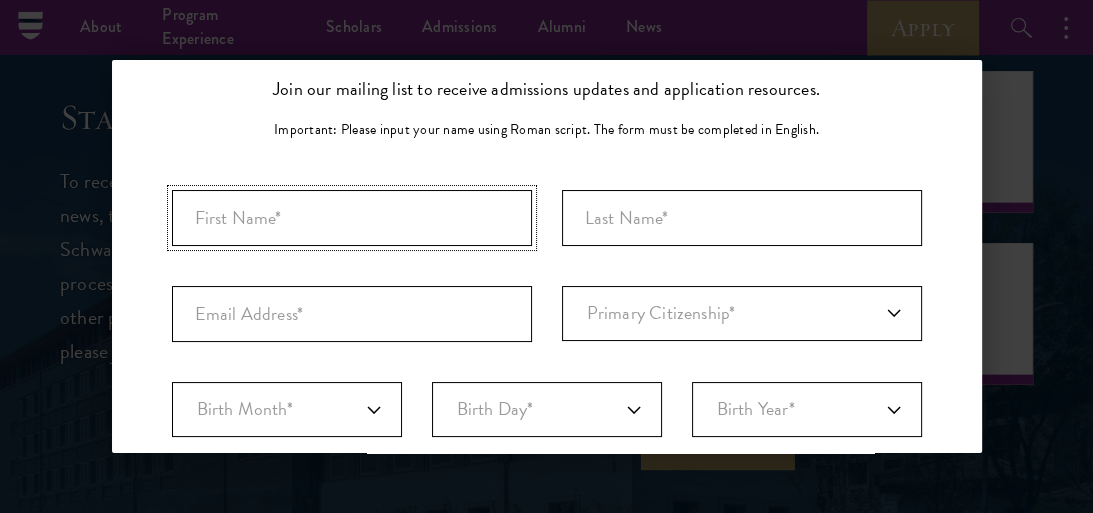 click at bounding box center [352, 218] 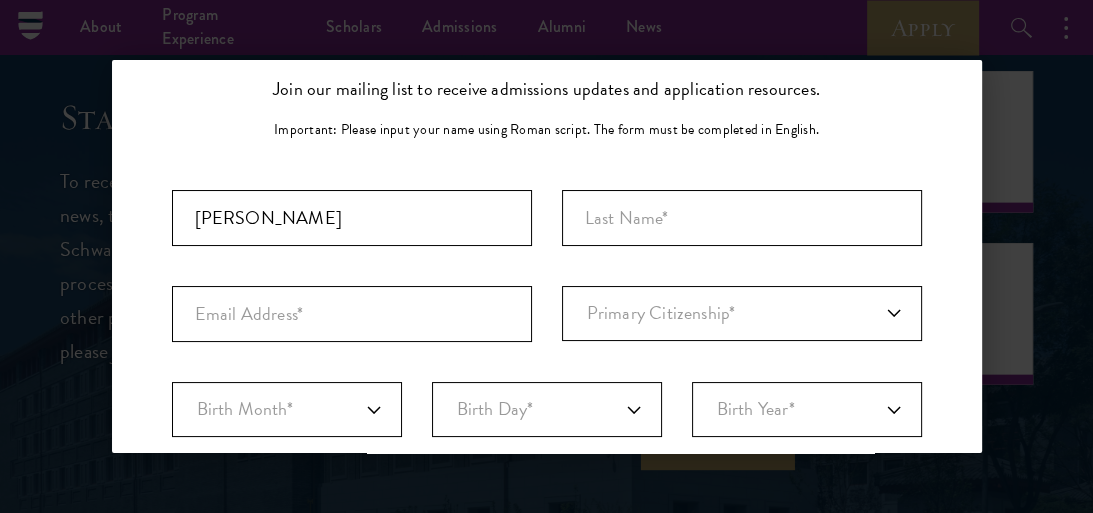 type on "Benavides Arroyo" 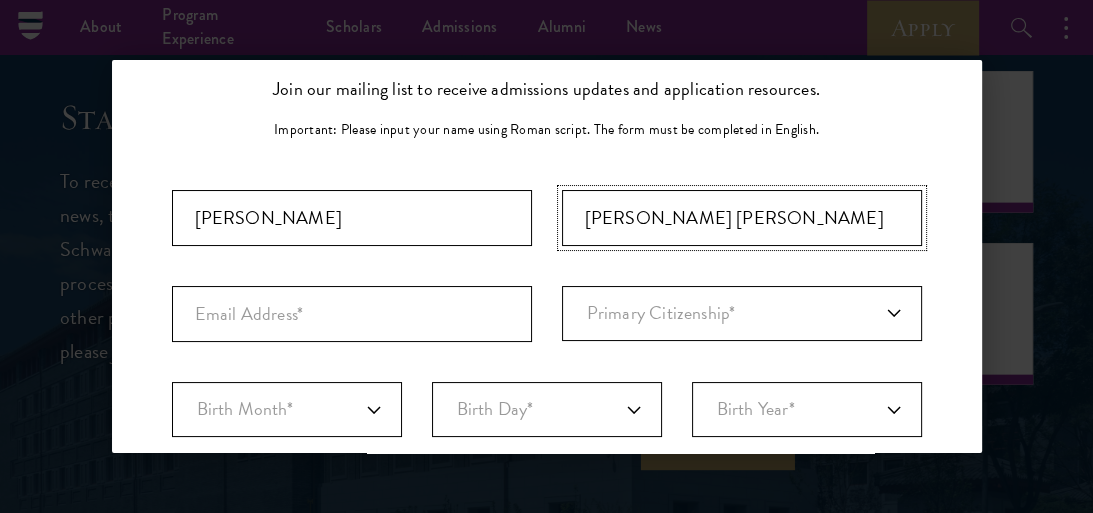 type on "julybarroyo2402@gmail.com" 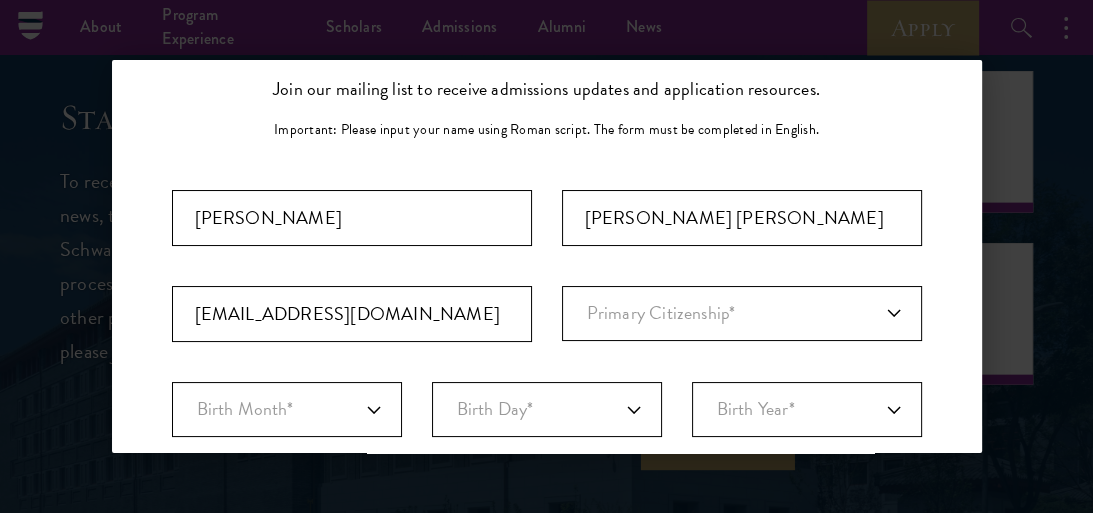 select on "CO" 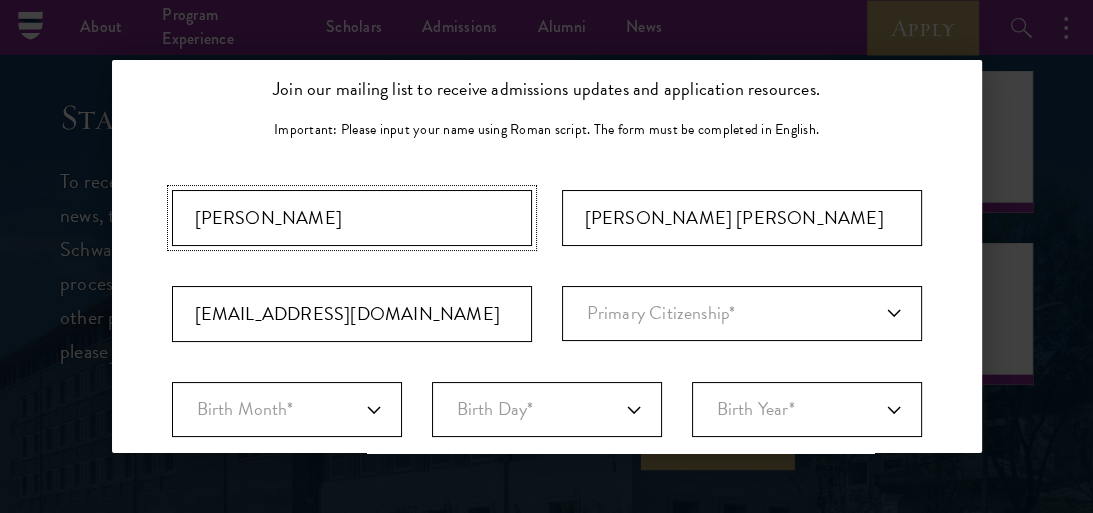 select 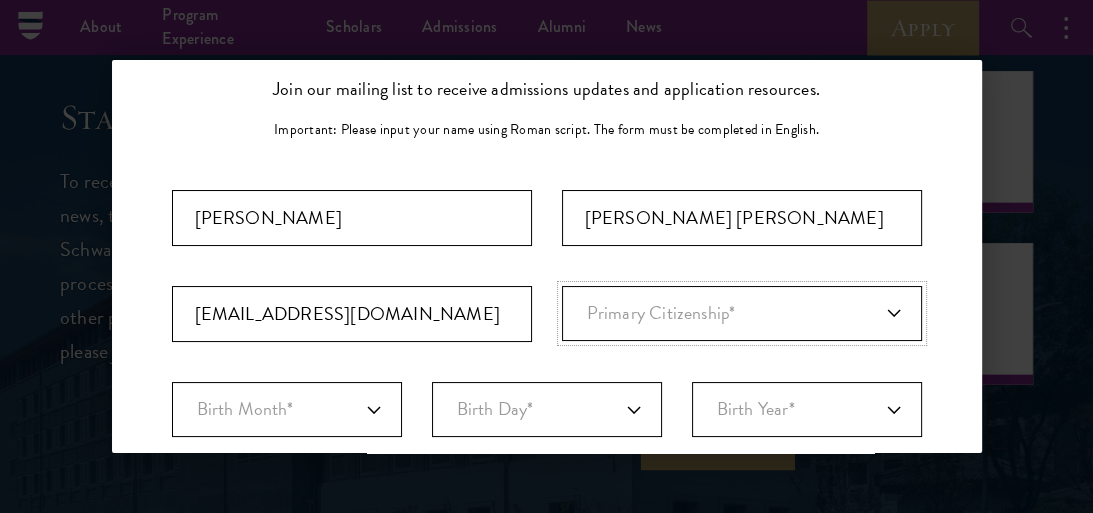 click on "Primary Citizenship* Afghanistan Aland Islands Albania Algeria Andorra Angola Anguilla Antigua and Barbuda Argentina Armenia Aruba Ashmore and Cartier Islands Australia Austria Azerbaijan Bahamas, The Bahrain Bangladesh Barbados Bassas Da India Belarus Belgium Belize Benin Bermuda Bhutan Bolivia Bonaire, Sint Eustatius, and Saba Bosnia and Herzegovina Botswana Bouvet Island Brazil British Indian Ocean Territory British Virgin Islands Brunei Bulgaria Burkina Faso Burundi Cambodia Cameroon Canada Cape Verde Cayman Islands Central African Republic Chad Chile Christmas Island Clipperton Island Cocos Islands (Keeling Islands) Colombia Comoros Congo (Brazzaville) Congo (Kinshasa) Cook Islands Coral Sea Islands Costa Rica Cote D'Ivoire Croatia Cuba Curacao Cyprus Czech Republic Denmark Djibouti Dominica Dominican Republic Ecuador Egypt El Salvador Equatorial Guinea Eritrea Estonia Ethiopia Europa Island Falkland Islands (Islas Malvinas) Faroe Islands Federated States of Micronesia Fiji Finland Foreign/Unknown France" at bounding box center [742, 313] 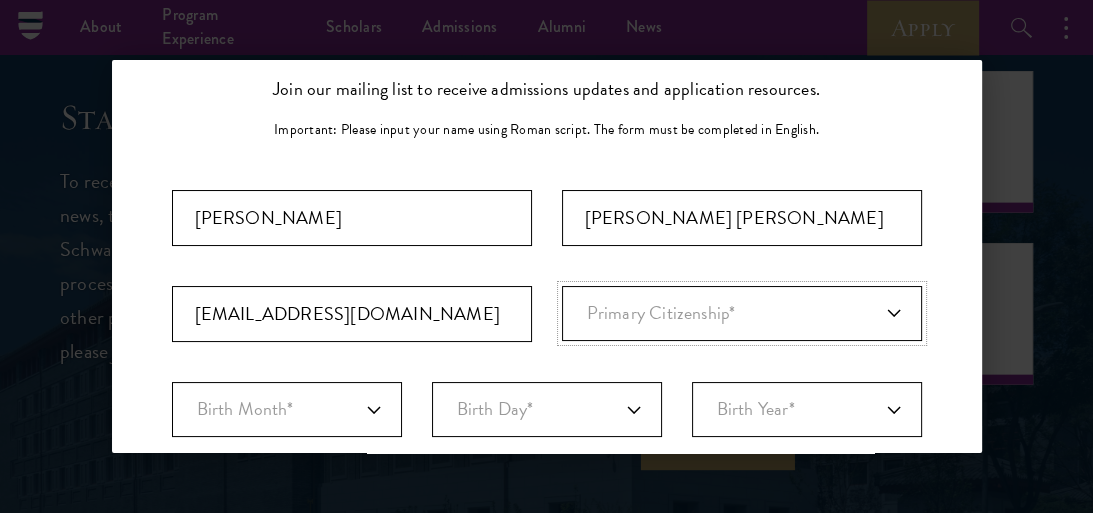 select on "CO" 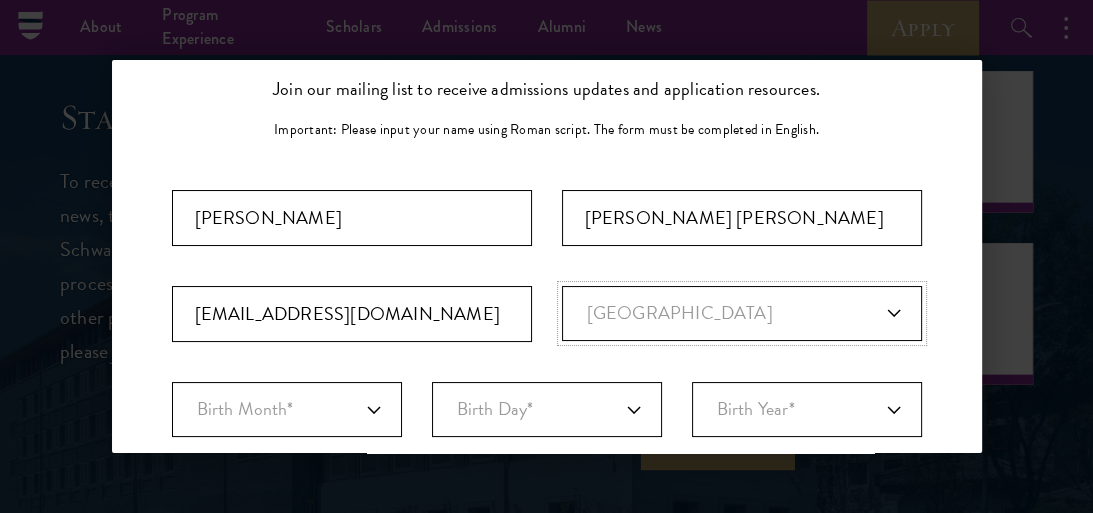 click on "Primary Citizenship* Afghanistan Aland Islands Albania Algeria Andorra Angola Anguilla Antigua and Barbuda Argentina Armenia Aruba Ashmore and Cartier Islands Australia Austria Azerbaijan Bahamas, The Bahrain Bangladesh Barbados Bassas Da India Belarus Belgium Belize Benin Bermuda Bhutan Bolivia Bonaire, Sint Eustatius, and Saba Bosnia and Herzegovina Botswana Bouvet Island Brazil British Indian Ocean Territory British Virgin Islands Brunei Bulgaria Burkina Faso Burundi Cambodia Cameroon Canada Cape Verde Cayman Islands Central African Republic Chad Chile Christmas Island Clipperton Island Cocos Islands (Keeling Islands) Colombia Comoros Congo (Brazzaville) Congo (Kinshasa) Cook Islands Coral Sea Islands Costa Rica Cote D'Ivoire Croatia Cuba Curacao Cyprus Czech Republic Denmark Djibouti Dominica Dominican Republic Ecuador Egypt El Salvador Equatorial Guinea Eritrea Estonia Ethiopia Europa Island Falkland Islands (Islas Malvinas) Faroe Islands Federated States of Micronesia Fiji Finland Foreign/Unknown France" at bounding box center (742, 313) 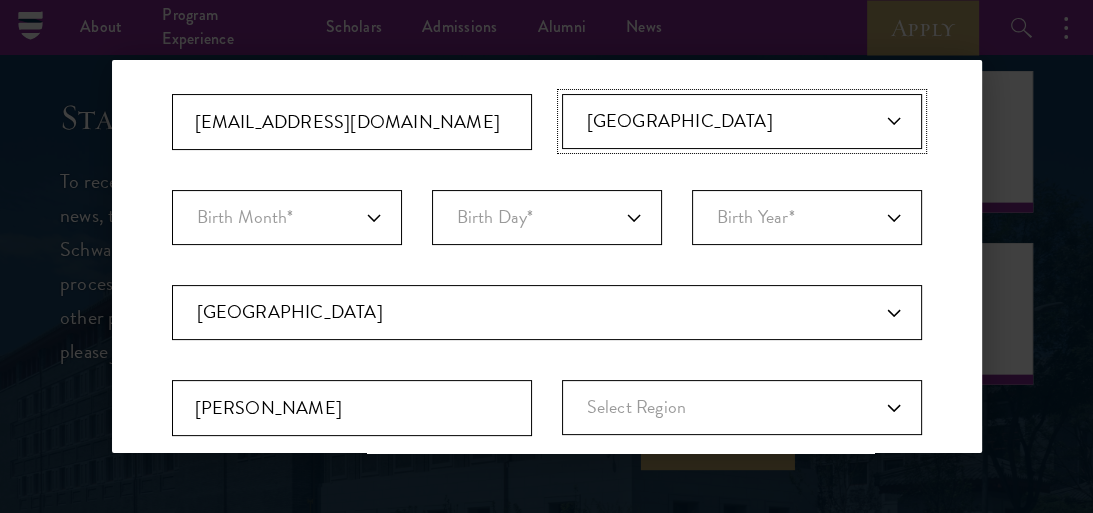 scroll, scrollTop: 300, scrollLeft: 0, axis: vertical 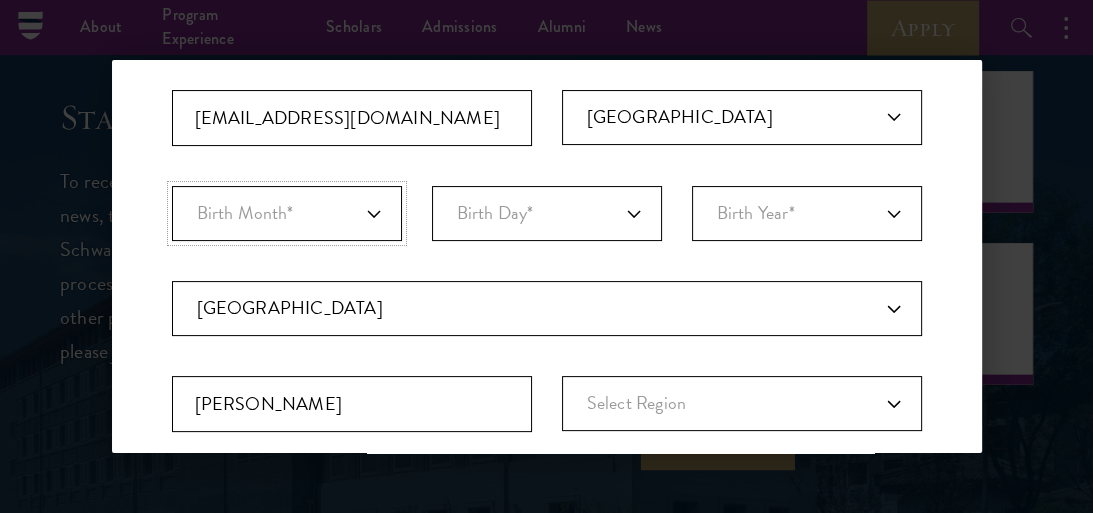 click on "Birth Month* January February March April May June July August September October November December" at bounding box center [287, 213] 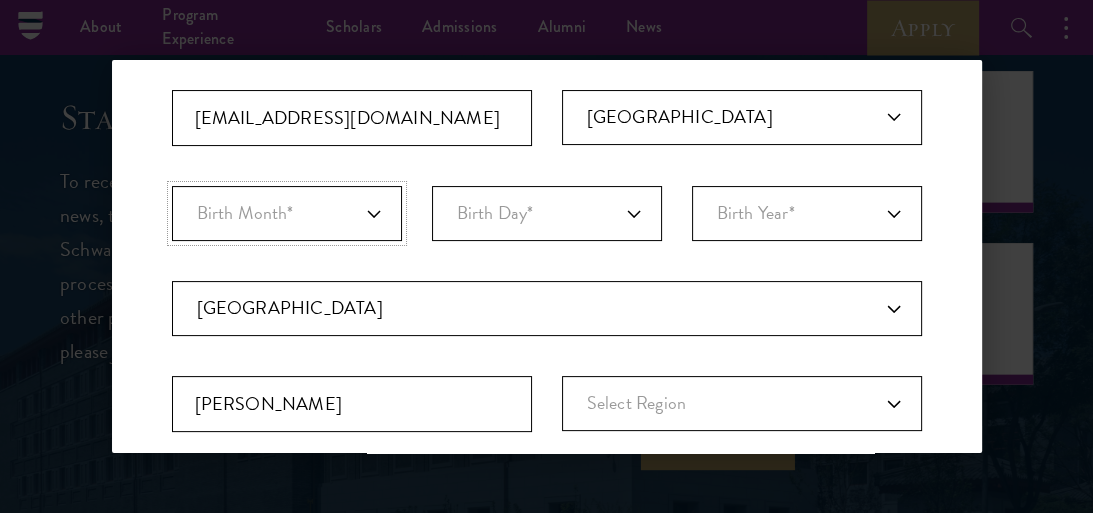 select on "08" 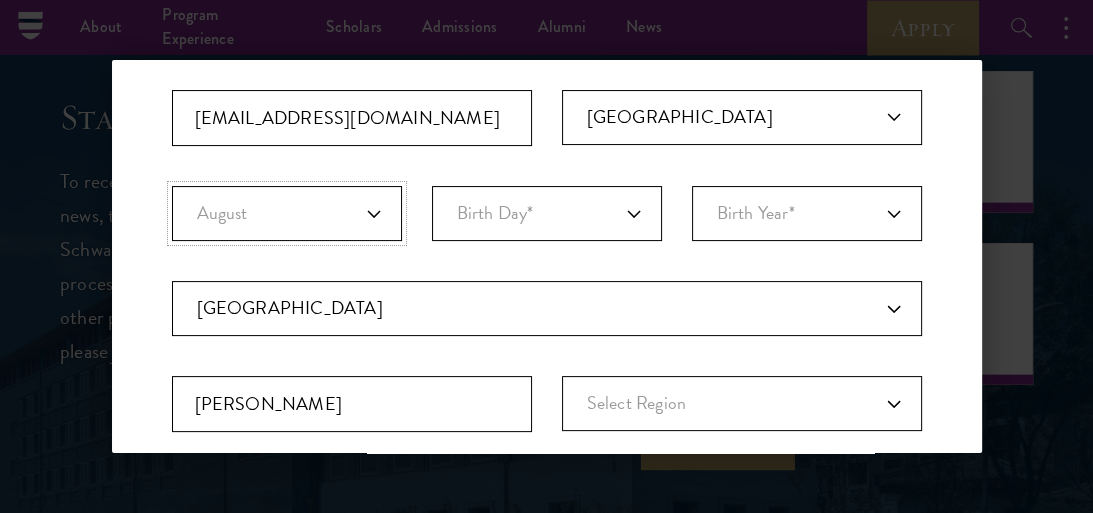 click on "Birth Month* January February March April May June July August September October November December" at bounding box center (287, 213) 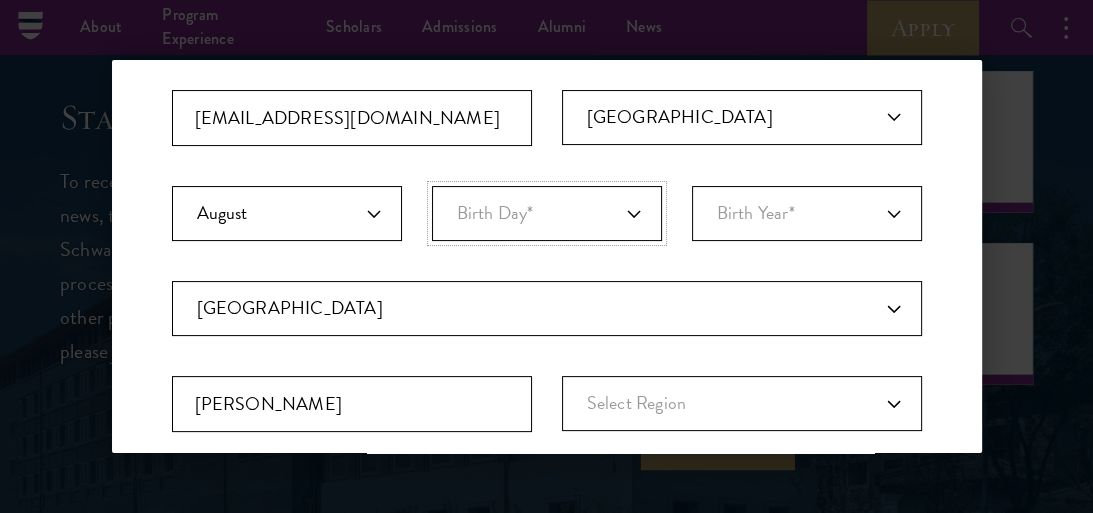 click on "Birth Day* 1 2 3 4 5 6 7 8 9 10 11 12 13 14 15 16 17 18 19 20 21 22 23 24 25 26 27 28 29 30 31" at bounding box center [547, 213] 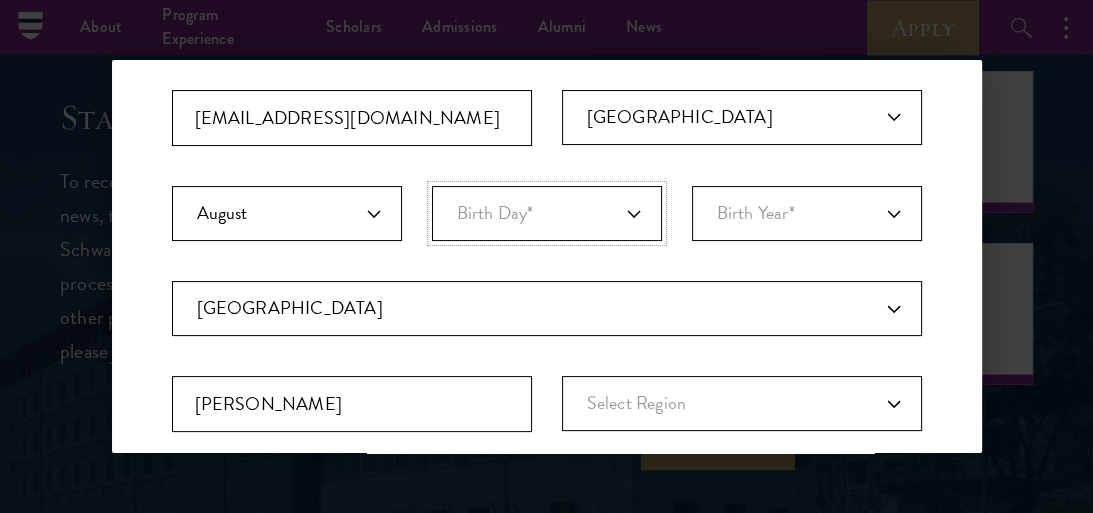 select on "22" 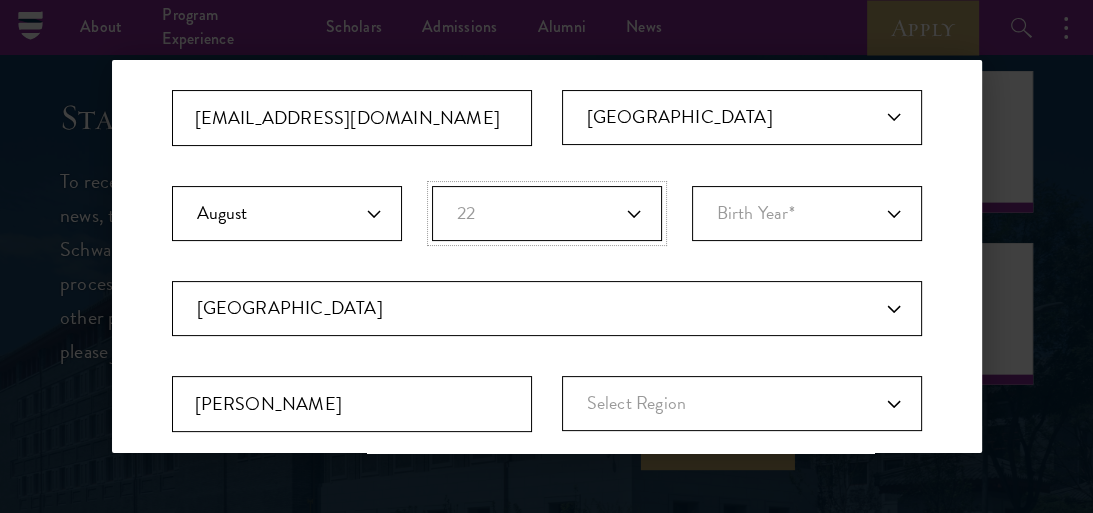 click on "Birth Day* 1 2 3 4 5 6 7 8 9 10 11 12 13 14 15 16 17 18 19 20 21 22 23 24 25 26 27 28 29 30 31" at bounding box center (547, 213) 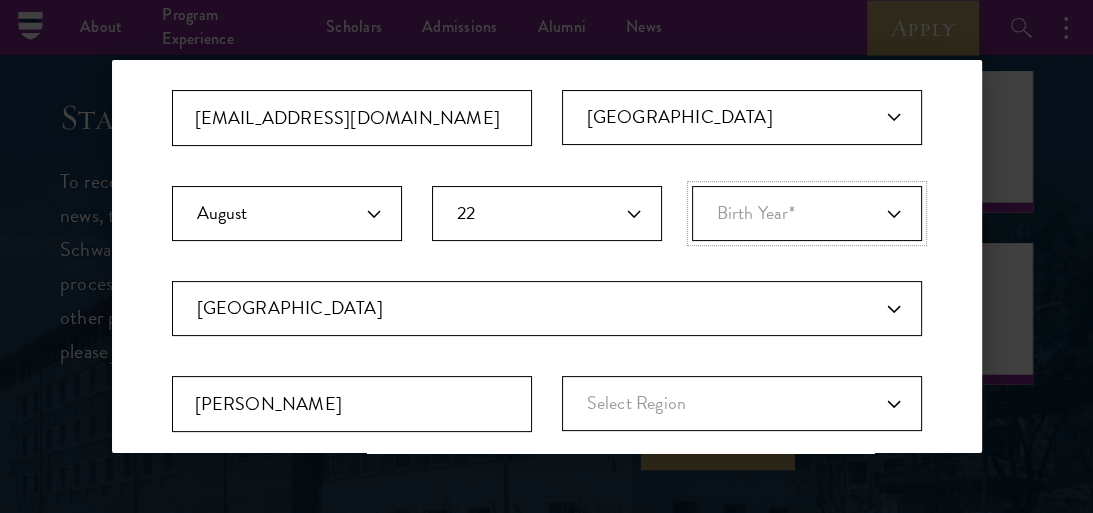 click on "Birth Year* 2025 2024 2023 2022 2021 2020 2019 2018 2017 2016 2015 2014 2013 2012 2011 2010 2009 2008 2007 2006 2005 2004 2003 2002 2001 2000 1999 1998 1997 1996 1995 1994 1993 1992 1991 1990 1989 1988 1987 1986 1985 1984 1983 1982 1981 1980 1979 1978 1977 1976 1975 1974 1973 1972 1971 1970 1969 1968 1967 1966 1965 1964 1963 1962 1961 1960 1959 1958 1957 1956 1955 1954 1953 1952 1951 1950 1949 1948 1947 1946 1945 1944 1943 1942 1941 1940 1939 1938 1937 1936 1935 1934 1933 1932 1931 1930 1929 1928 1927 1926 1925 1924 1923 1922 1921 1920 1919 1918 1917 1916 1915 1914 1913 1912 1911 1910 1909 1908 1907 1906 1905 1904 1903 1902 1901 1900" at bounding box center [807, 213] 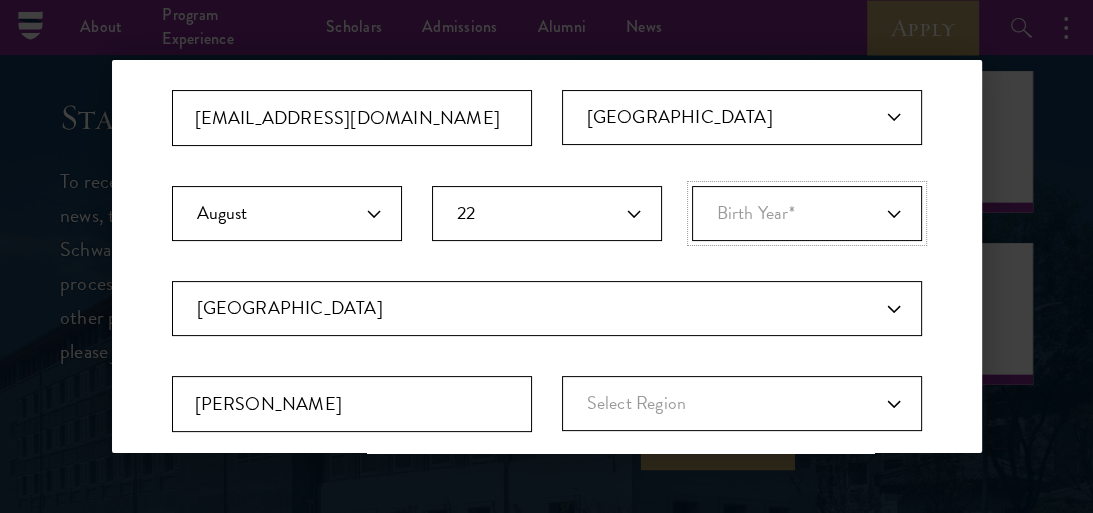 select on "1999" 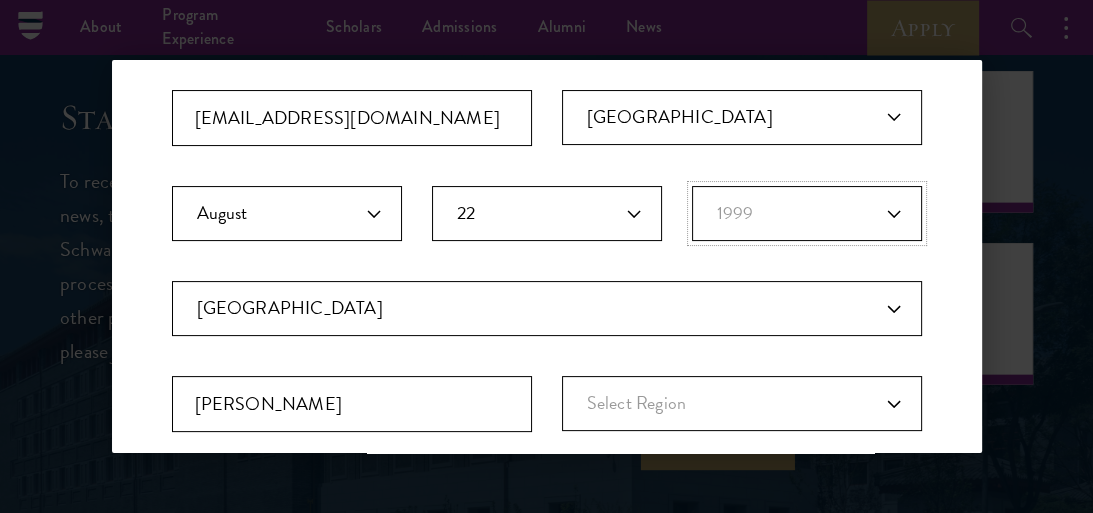 click on "Birth Year* 2025 2024 2023 2022 2021 2020 2019 2018 2017 2016 2015 2014 2013 2012 2011 2010 2009 2008 2007 2006 2005 2004 2003 2002 2001 2000 1999 1998 1997 1996 1995 1994 1993 1992 1991 1990 1989 1988 1987 1986 1985 1984 1983 1982 1981 1980 1979 1978 1977 1976 1975 1974 1973 1972 1971 1970 1969 1968 1967 1966 1965 1964 1963 1962 1961 1960 1959 1958 1957 1956 1955 1954 1953 1952 1951 1950 1949 1948 1947 1946 1945 1944 1943 1942 1941 1940 1939 1938 1937 1936 1935 1934 1933 1932 1931 1930 1929 1928 1927 1926 1925 1924 1923 1922 1921 1920 1919 1918 1917 1916 1915 1914 1913 1912 1911 1910 1909 1908 1907 1906 1905 1904 1903 1902 1901 1900" at bounding box center [807, 213] 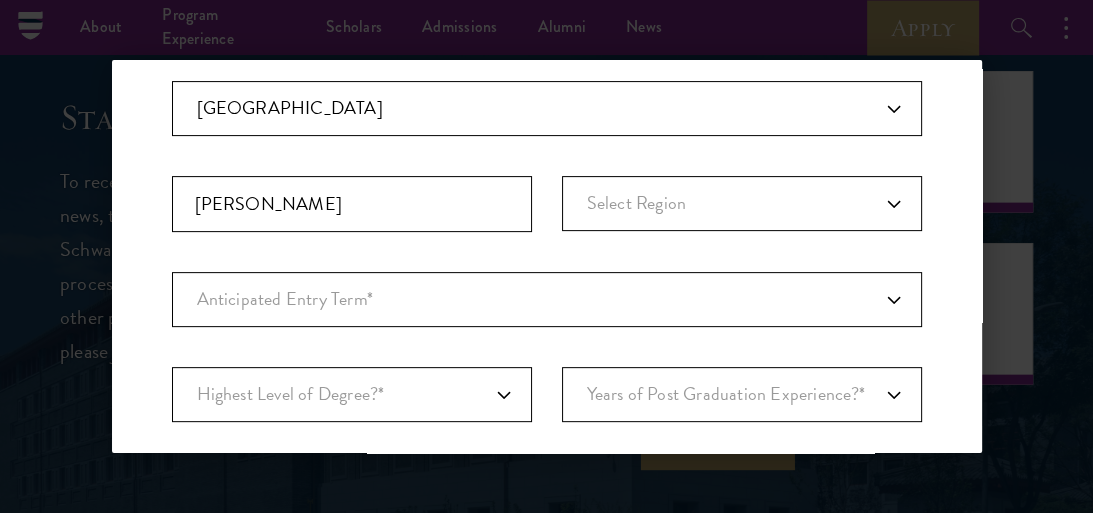scroll, scrollTop: 500, scrollLeft: 0, axis: vertical 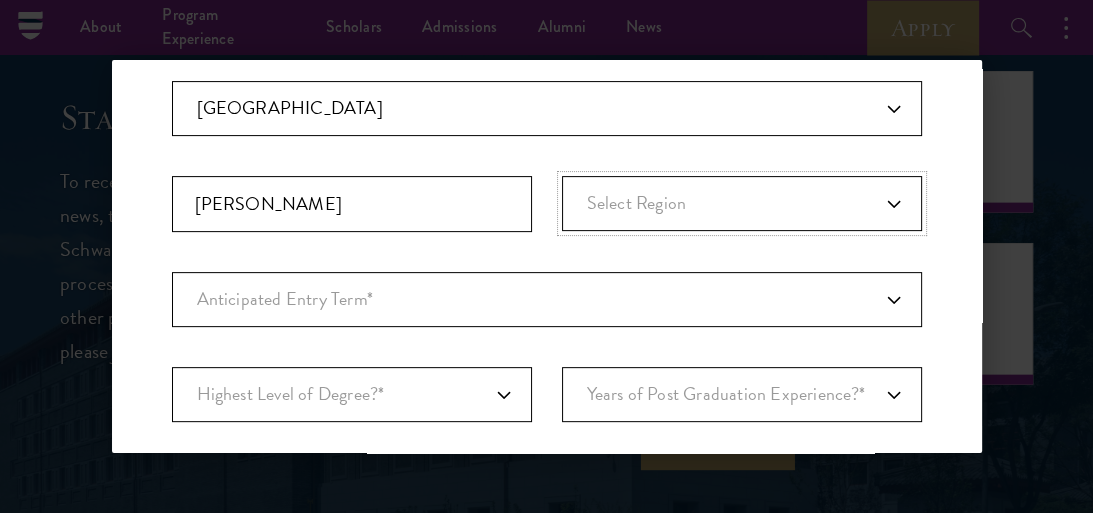 click on "Select Region Amazonas Antioquia Arauca Atlantico Bolivar Boyaca Caldas Capital District Caqueta Casanare Cauca Cesar Choco Cordoba Cundinamarca Guainia Guaviare Huila La Guajira Magdalena Meta Narino Norte de Santander Putumayo Quindio Risaralda San Andres & Providencia Santander Sucre Tolima Valle del Cauca Vaupes Vichada" at bounding box center (742, 203) 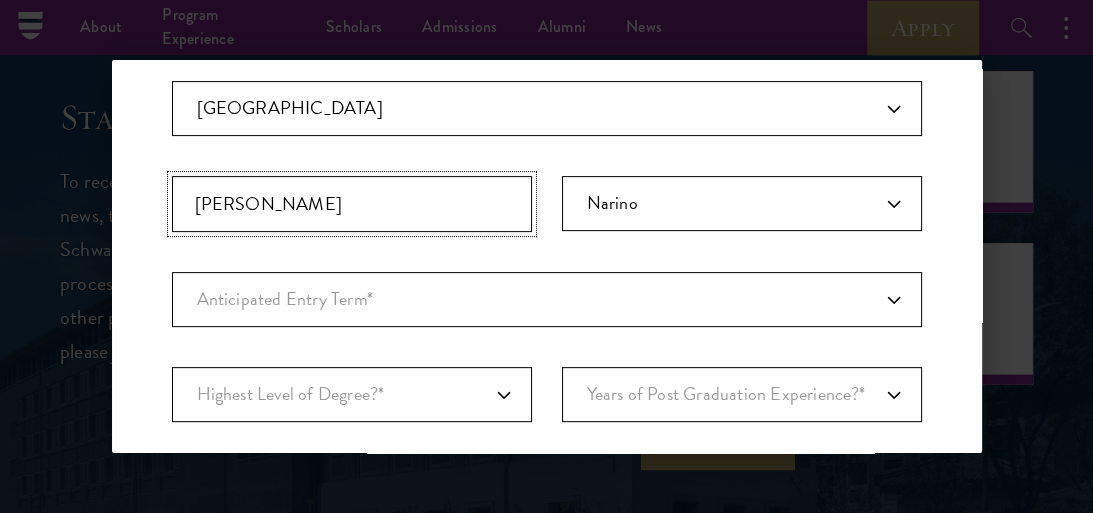 click on "Pereira" at bounding box center [352, 204] 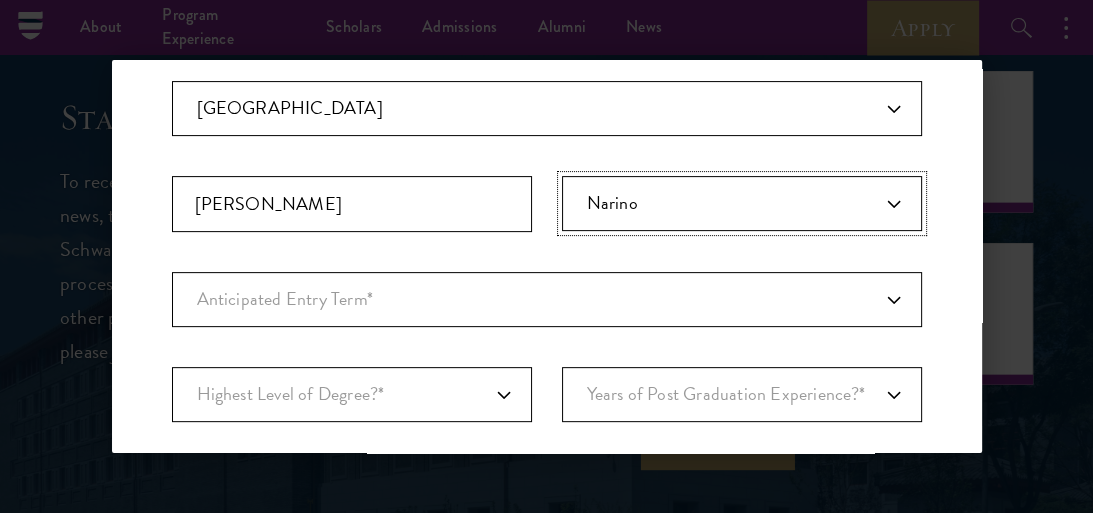 click on "Select Region Amazonas Antioquia Arauca Atlantico Bolivar Boyaca Caldas Capital District Caqueta Casanare Cauca Cesar Choco Cordoba Cundinamarca Guainia Guaviare Huila La Guajira Magdalena Meta Narino Norte de Santander Putumayo Quindio Risaralda San Andres & Providencia Santander Sucre Tolima Valle del Cauca Vaupes Vichada" at bounding box center (742, 203) 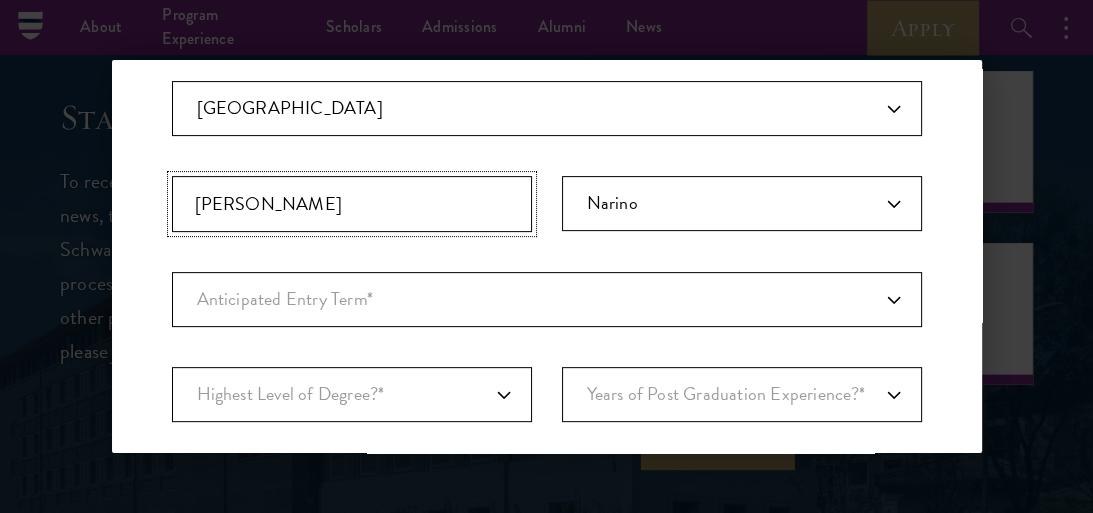 click on "Pereira" at bounding box center [352, 204] 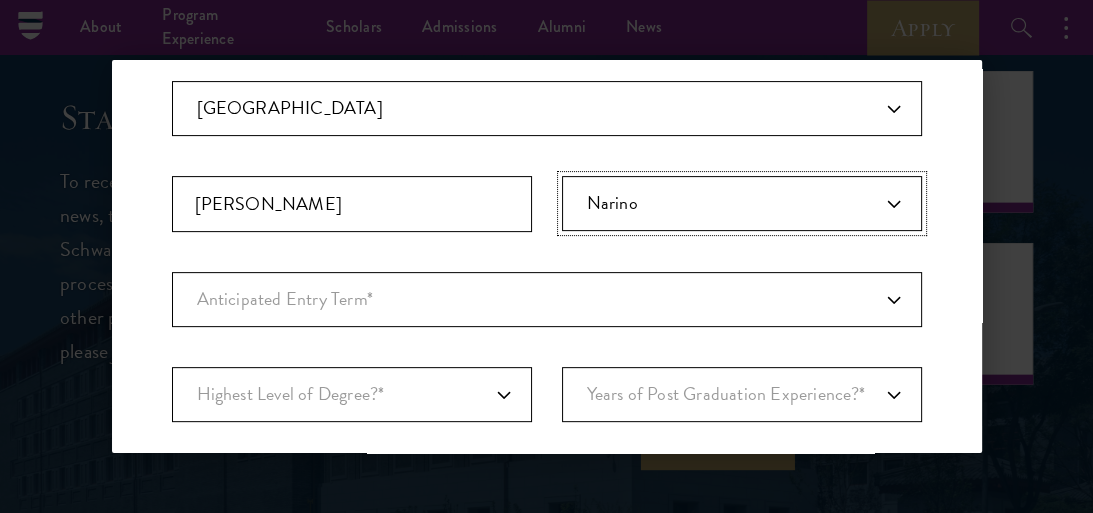 click on "Select Region Amazonas Antioquia Arauca Atlantico Bolivar Boyaca Caldas Capital District Caqueta Casanare Cauca Cesar Choco Cordoba Cundinamarca Guainia Guaviare Huila La Guajira Magdalena Meta Narino Norte de Santander Putumayo Quindio Risaralda San Andres & Providencia Santander Sucre Tolima Valle del Cauca Vaupes Vichada" at bounding box center [742, 203] 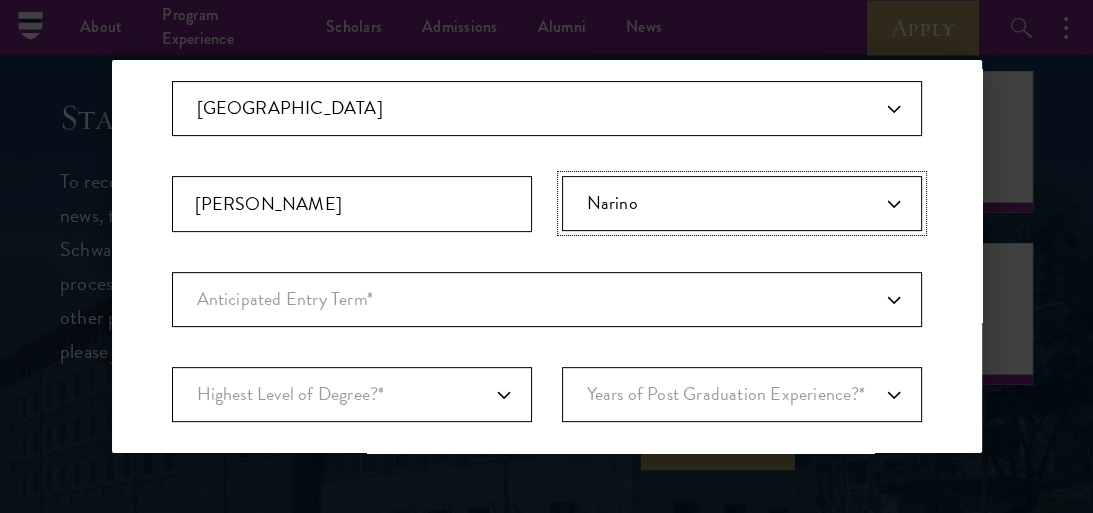 select on "Risaralda" 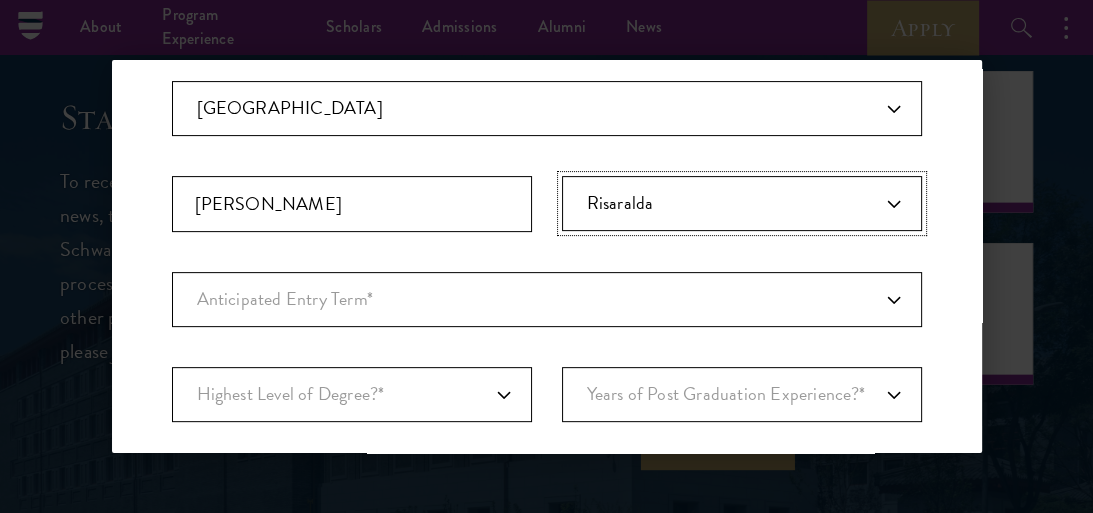 click on "Select Region Amazonas Antioquia Arauca Atlantico Bolivar Boyaca Caldas Capital District Caqueta Casanare Cauca Cesar Choco Cordoba Cundinamarca Guainia Guaviare Huila La Guajira Magdalena Meta Narino Norte de Santander Putumayo Quindio Risaralda San Andres & Providencia Santander Sucre Tolima Valle del Cauca Vaupes Vichada" at bounding box center [742, 203] 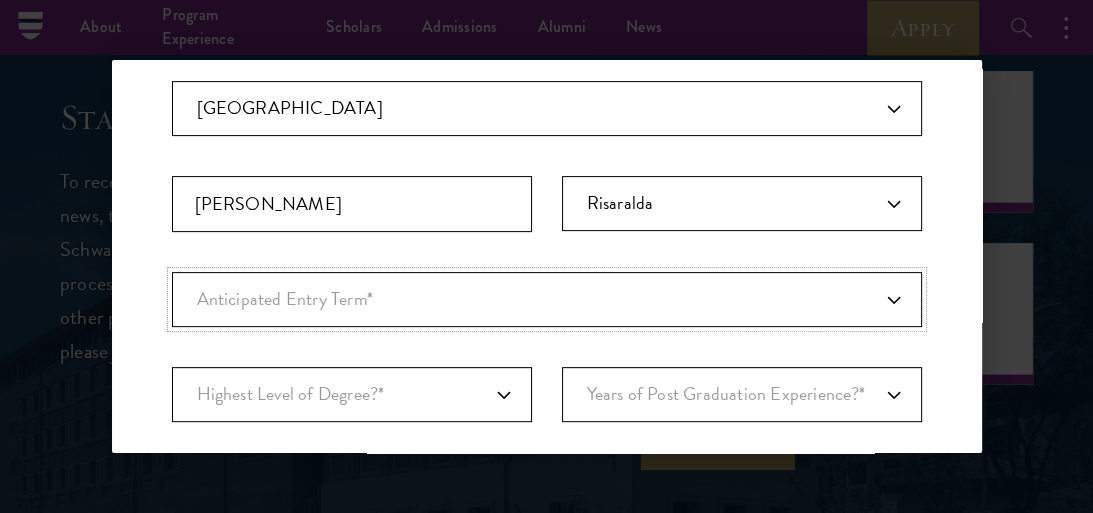 click on "Anticipated Entry Term* August 2026 (Application opens April 2025) Just Exploring" at bounding box center (547, 299) 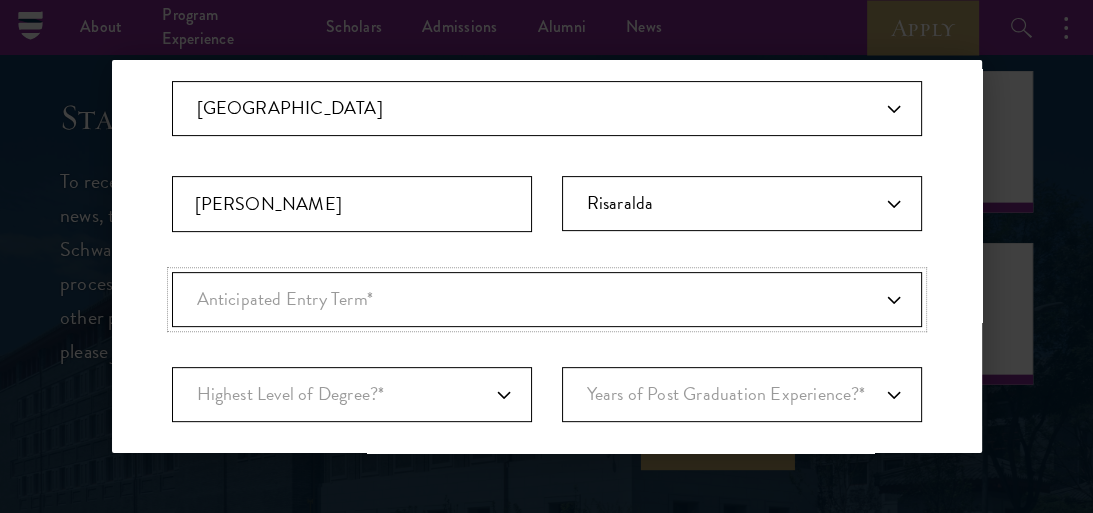 select on "a6790467-ebe7-4045-a56a-66c1cae98076" 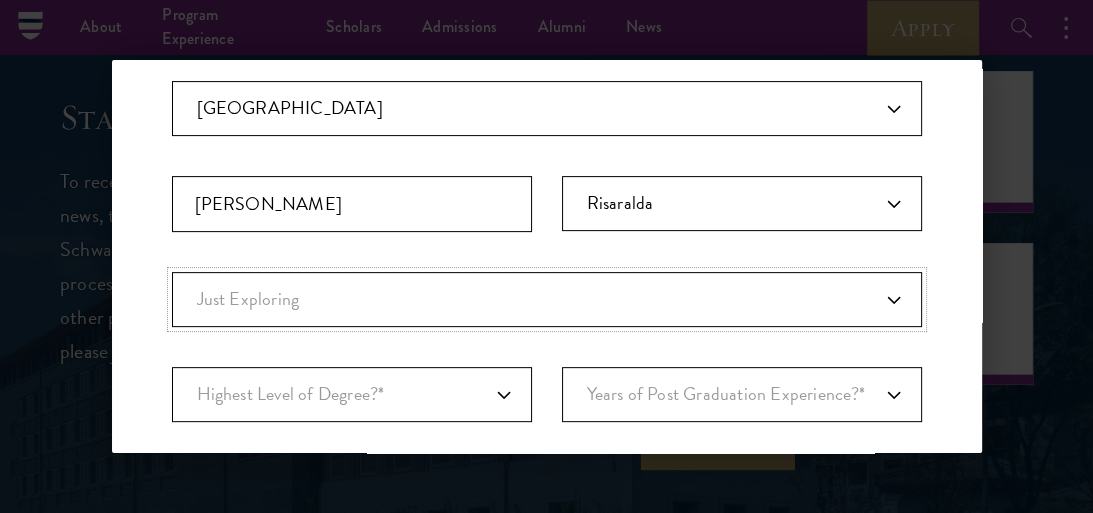 click on "Anticipated Entry Term* August 2026 (Application opens April 2025) Just Exploring" at bounding box center [547, 299] 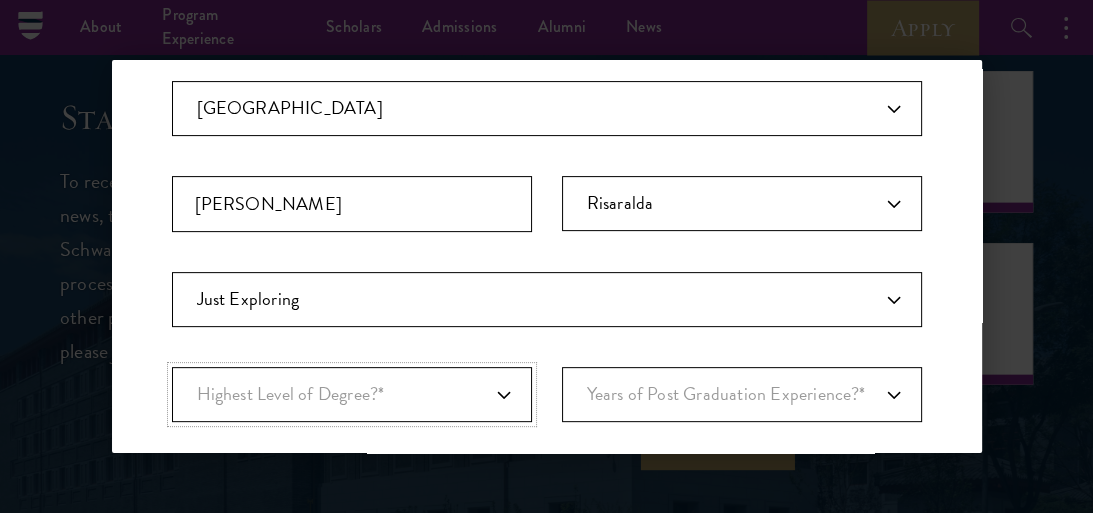 click on "Highest Level of Degree?* PHD Bachelor's Master's Current Undergraduate Student" at bounding box center (352, 394) 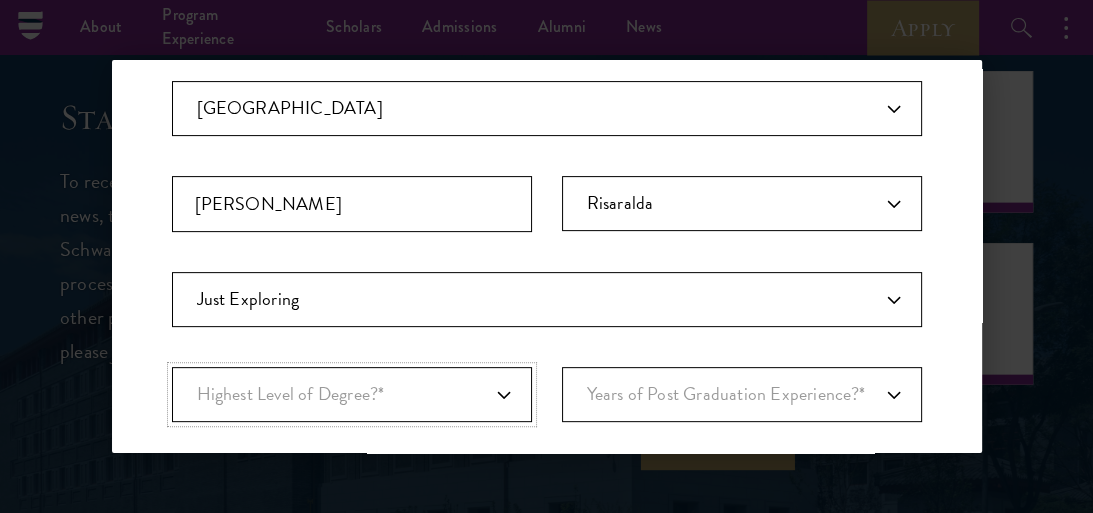 select on "bf44f490-31e9-4d16-b1d2-df861e7933aa" 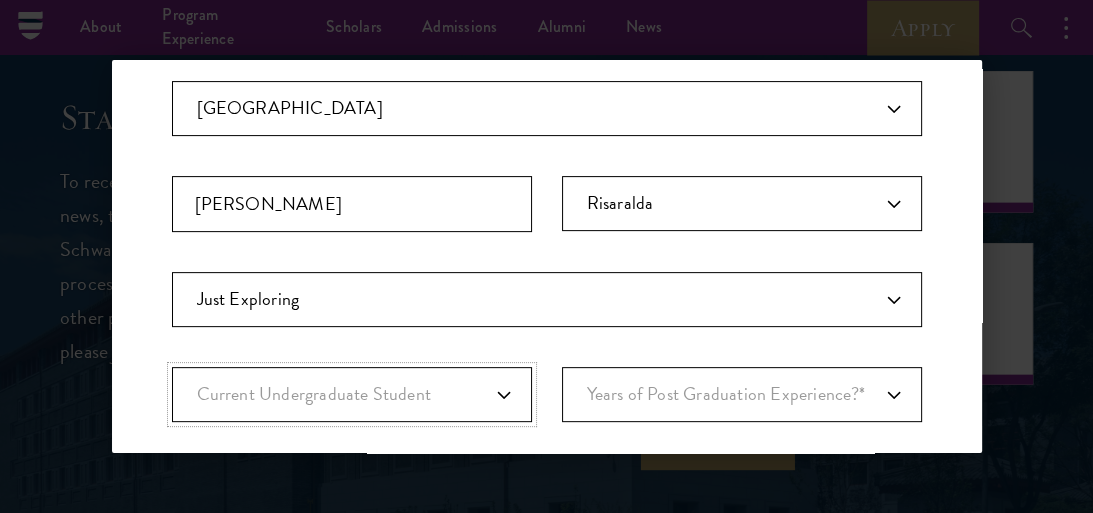 click on "Highest Level of Degree?* PHD Bachelor's Master's Current Undergraduate Student" at bounding box center (352, 394) 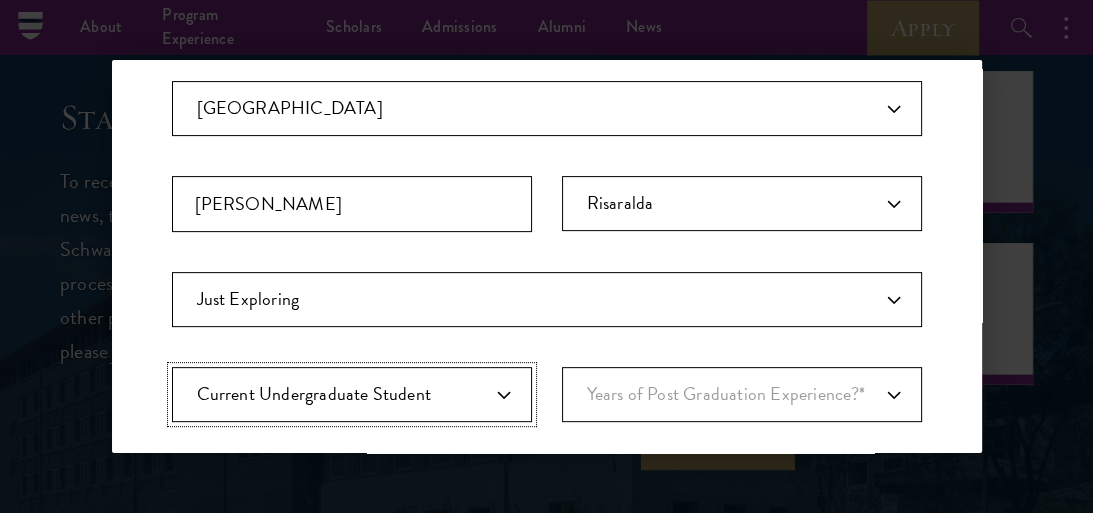 drag, startPoint x: 460, startPoint y: 378, endPoint x: 366, endPoint y: 380, distance: 94.02127 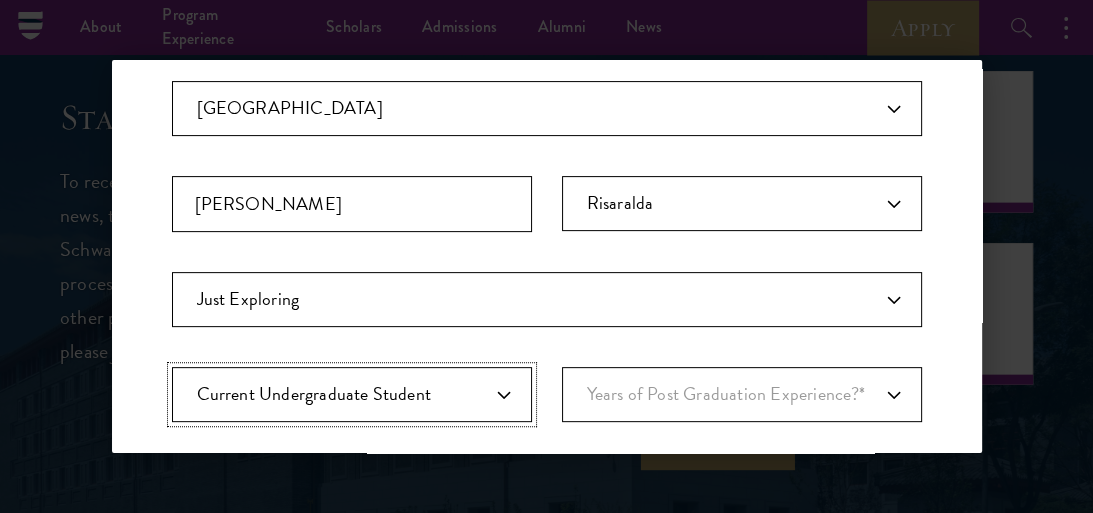 drag, startPoint x: 196, startPoint y: 378, endPoint x: 340, endPoint y: 364, distance: 144.67896 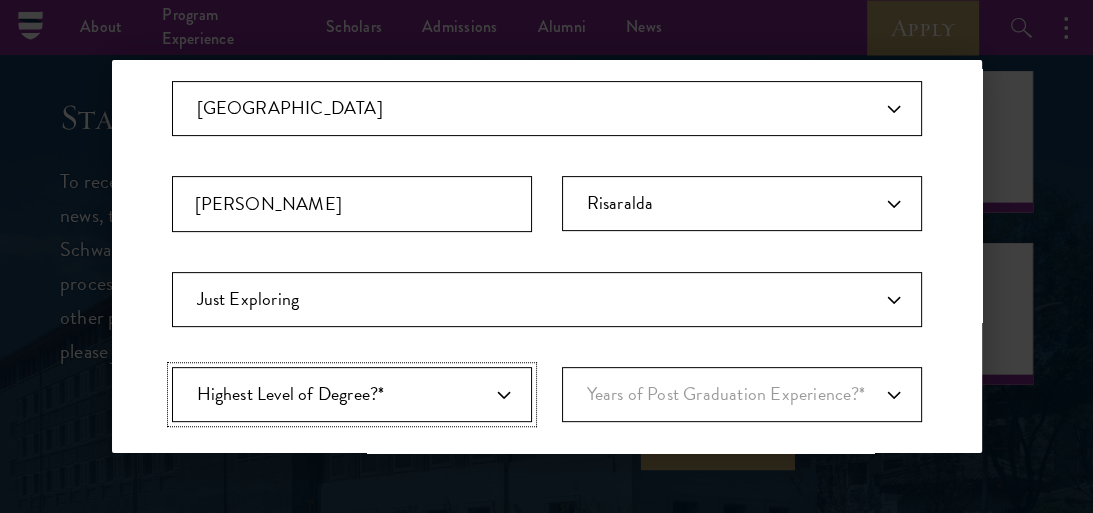click on "Highest Level of Degree?* PHD Bachelor's Master's Current Undergraduate Student" at bounding box center [352, 394] 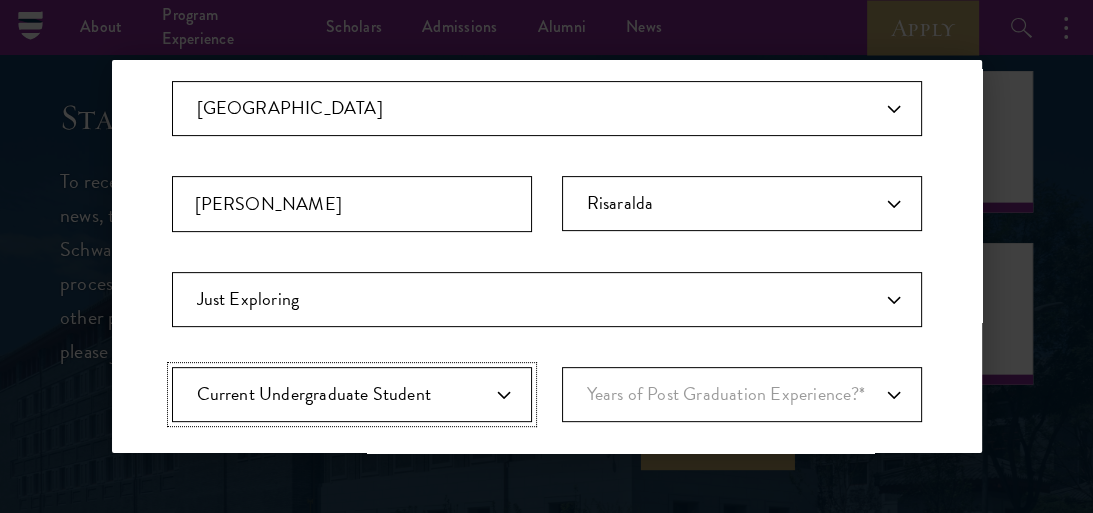 click on "Highest Level of Degree?* PHD Bachelor's Master's Current Undergraduate Student" at bounding box center (352, 394) 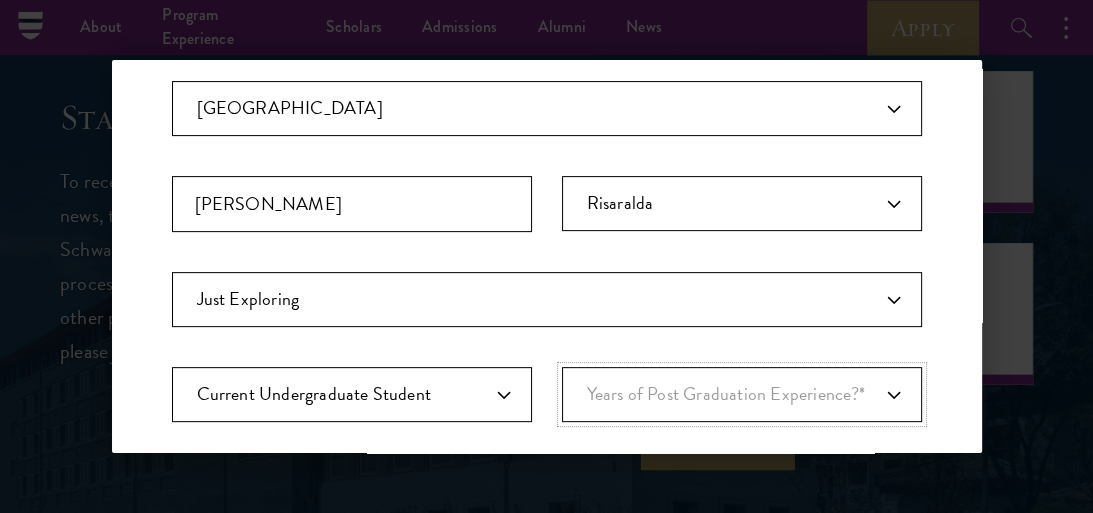 click on "Years of Post Graduation Experience?* 1 2 3 4 5 6 7 8 9 10" at bounding box center (742, 394) 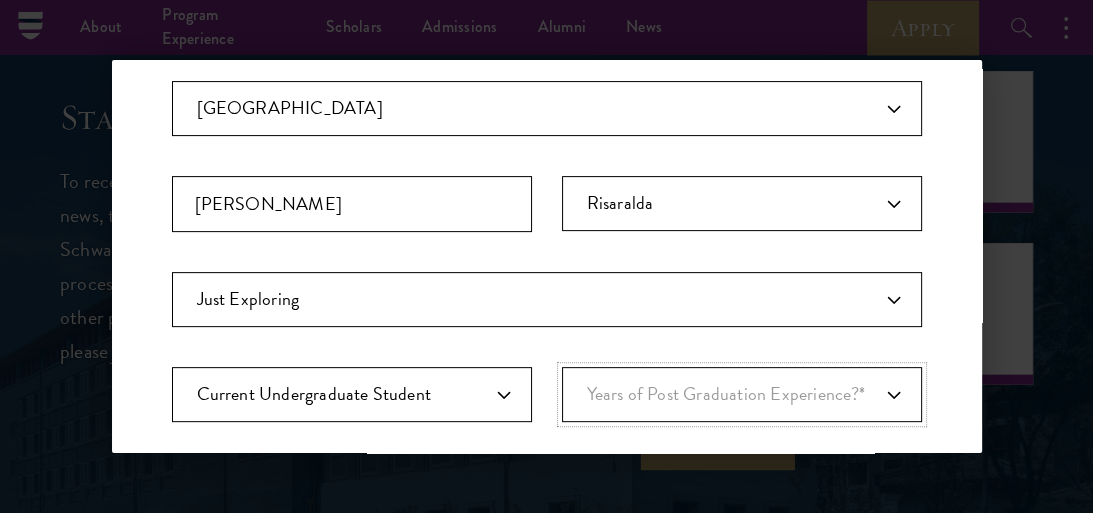 select on "2" 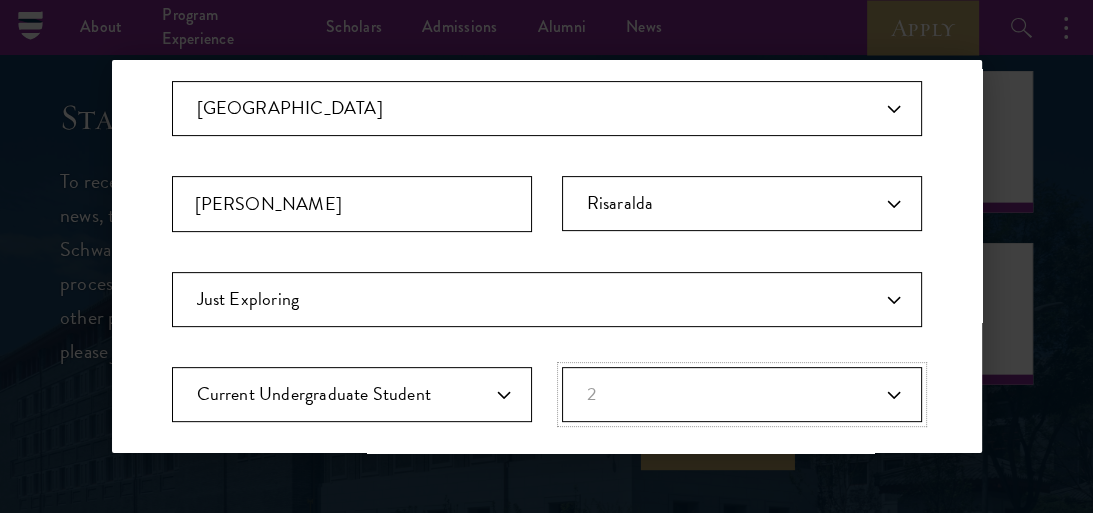 click on "Years of Post Graduation Experience?* 1 2 3 4 5 6 7 8 9 10" at bounding box center [742, 394] 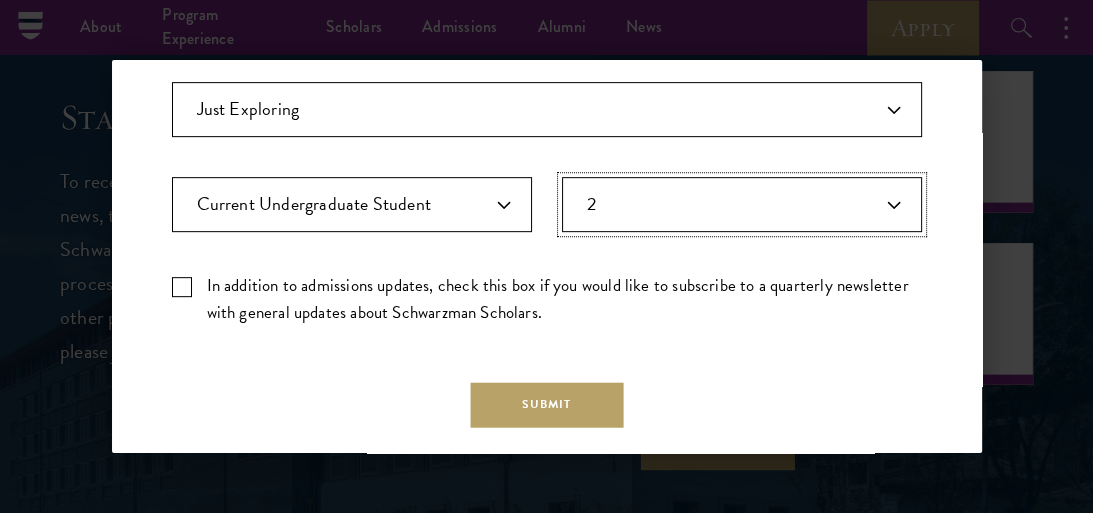 scroll, scrollTop: 786, scrollLeft: 0, axis: vertical 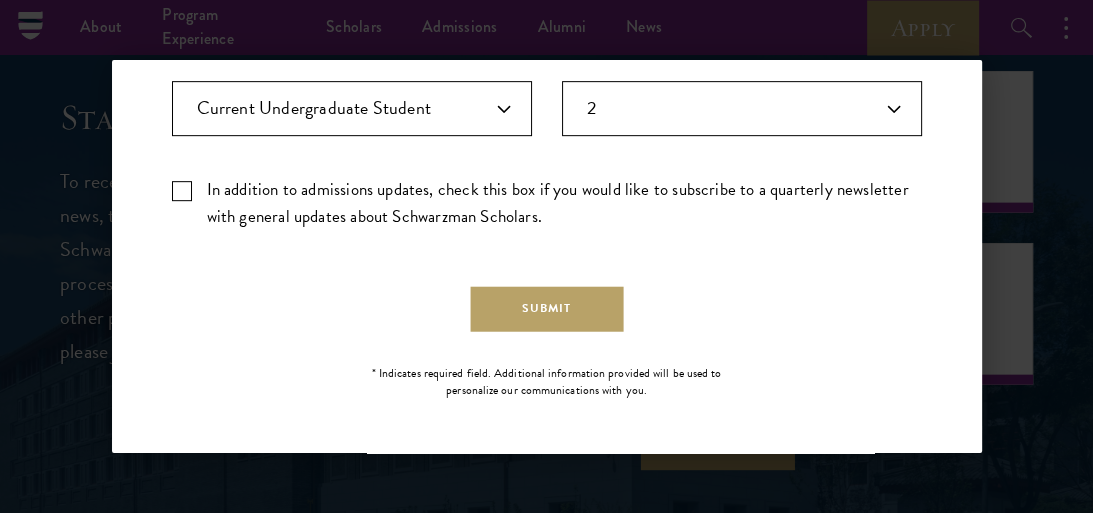 click on "Stay Connected
Please select what best describes you:
Prospective Applicant
University Faculty/Staff
Press
Other
Stay Connected
Join our mailing list to receive updates with news about the program, Scholars, and our broader community.
First Name* * Last Name* * Title * Organization * City* * Select Country* * Select Country* Afghanistan Aland Islands Albania Algeria American Samoa Andorra Angola Anguilla Antigua and Barbuda Argentina Armenia Aruba Austral Islands Australia Austria Azerbaijan Bahamas Bahrain Bangladesh Barbados Belarus Belgium Belize Benin Bermuda Bhutan Bolivia Bonaire, Sint Eustatius and Saba Bosnia and Herzegovina Botswana Brazil British Virgin Islands Brunei Bulgaria Burkina Faso Burundi Cambodia Cameroon Canada Canary Islands Cape Verde Cayman Islands Central African Republic Chad Chile Cuba" at bounding box center [547, -128] 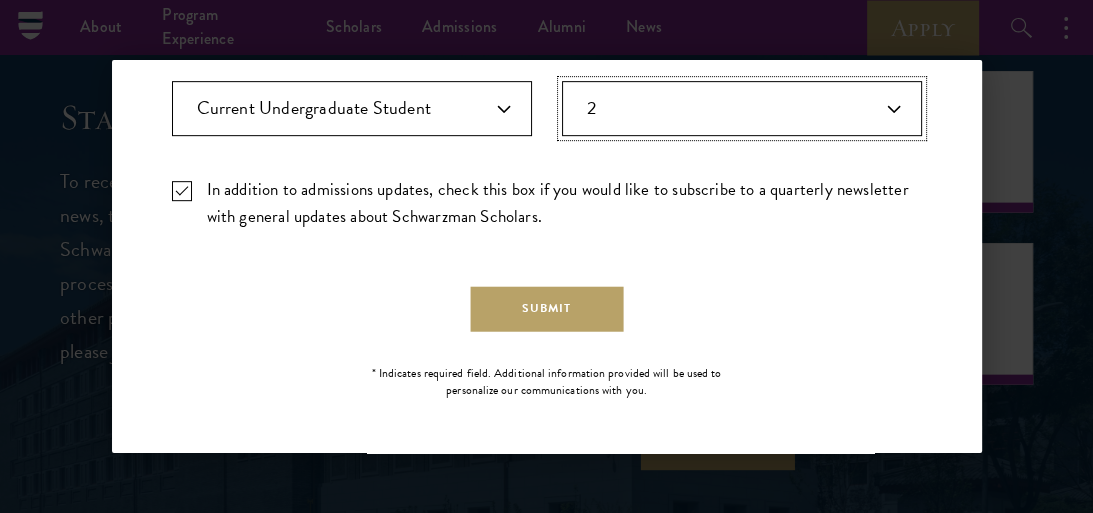 click on "Years of Post Graduation Experience?* 1 2 3 4 5 6 7 8 9 10" at bounding box center [742, 108] 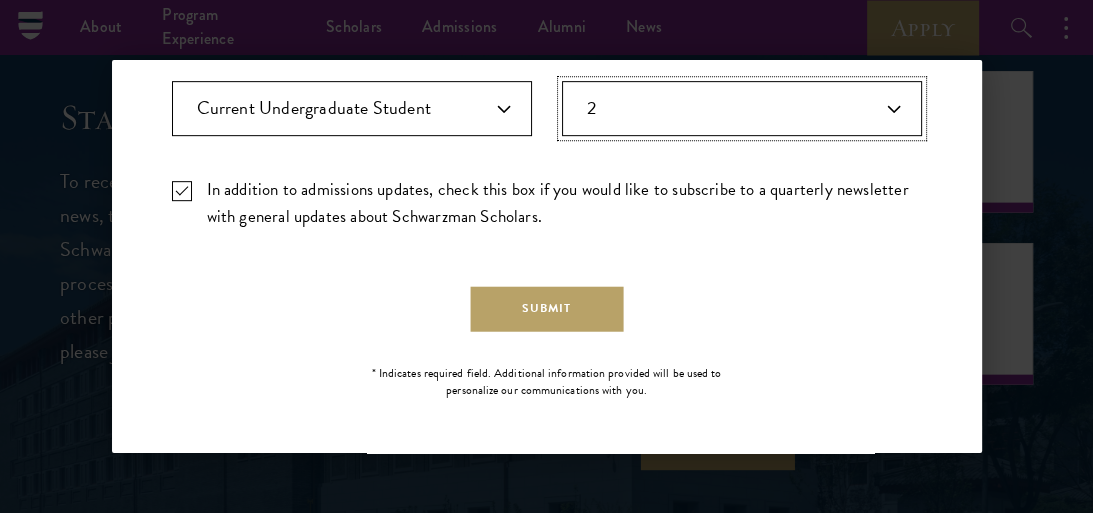 click on "Years of Post Graduation Experience?* 1 2 3 4 5 6 7 8 9 10" at bounding box center [742, 108] 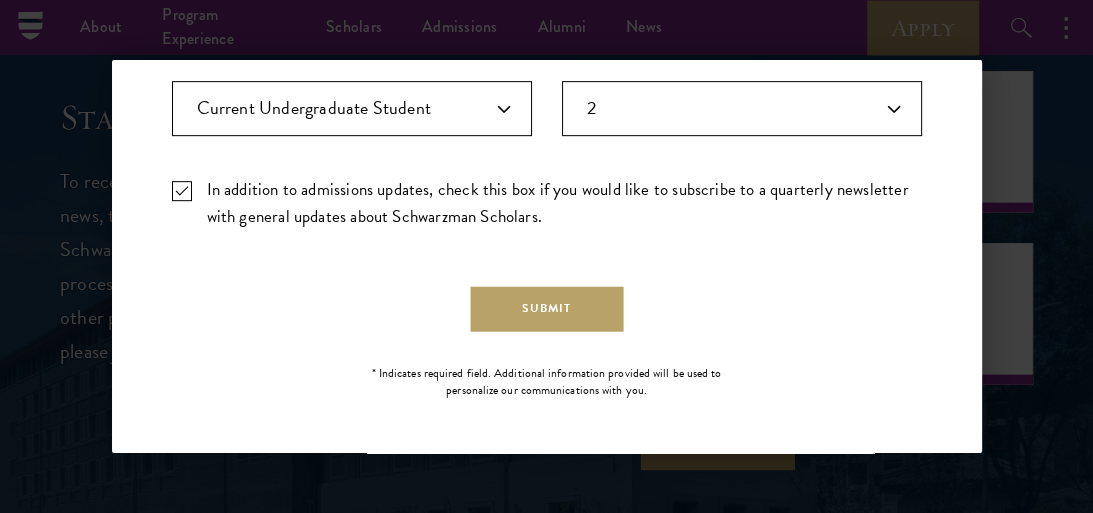 click on "Important: The form must be completed in English. Juliana Yeraldinne Benavides Arroyo julybarroyo2402@gmail.com Primary Citizenship* Afghanistan Aland Islands Albania Algeria Andorra Angola Anguilla Antigua and Barbuda Argentina Armenia Aruba Ashmore and Cartier Islands Australia Austria Azerbaijan Bahamas, The Bahrain Bangladesh Barbados Bassas Da India Belarus Belgium Belize Benin Bermuda Bhutan Bolivia Bonaire, Sint Eustatius, and Saba Bosnia and Herzegovina Botswana Bouvet Island Brazil British Indian Ocean Territory British Virgin Islands Brunei Bulgaria Burkina Faso Burundi Cambodia Cameroon Canada Cape Verde Cayman Islands Central African Republic Chad Chile Christmas Island Clipperton Island Cocos Islands (Keeling Islands) Colombia Comoros Congo (Brazzaville) Congo (Kinshasa) Cook Islands Coral Sea Islands Costa Rica Cote D'Ivoire Croatia Cuba Curacao Cyprus Czech Republic Denmark Djibouti Dominica Dominican Republic Ecuador Egypt El Salvador Equatorial Guinea Eritrea Estonia Ethiopia Europa Island 1" at bounding box center [547, -123] 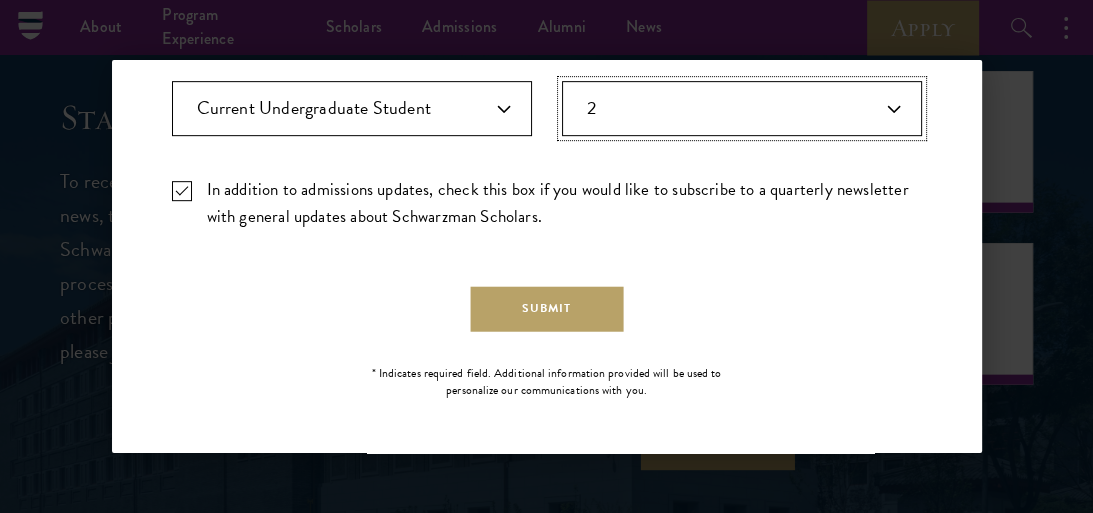 click on "Years of Post Graduation Experience?* 1 2 3 4 5 6 7 8 9 10" at bounding box center [742, 108] 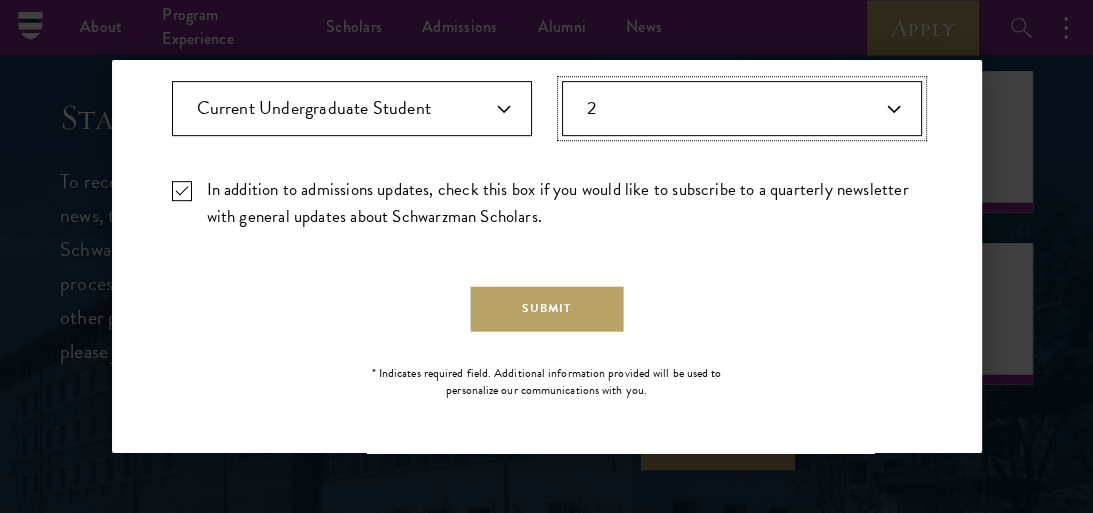 select on "1" 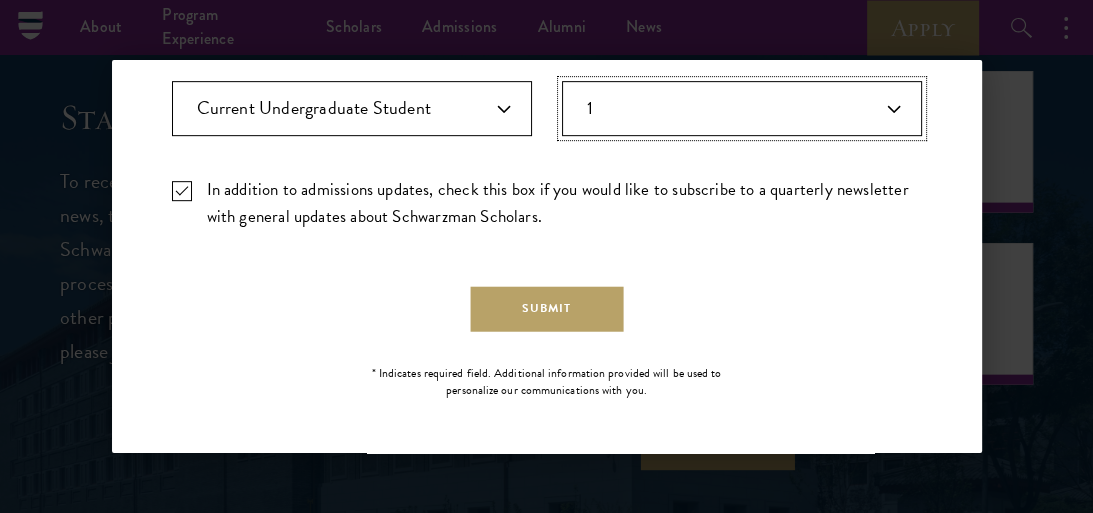 click on "Years of Post Graduation Experience?* 1 2 3 4 5 6 7 8 9 10" at bounding box center [742, 108] 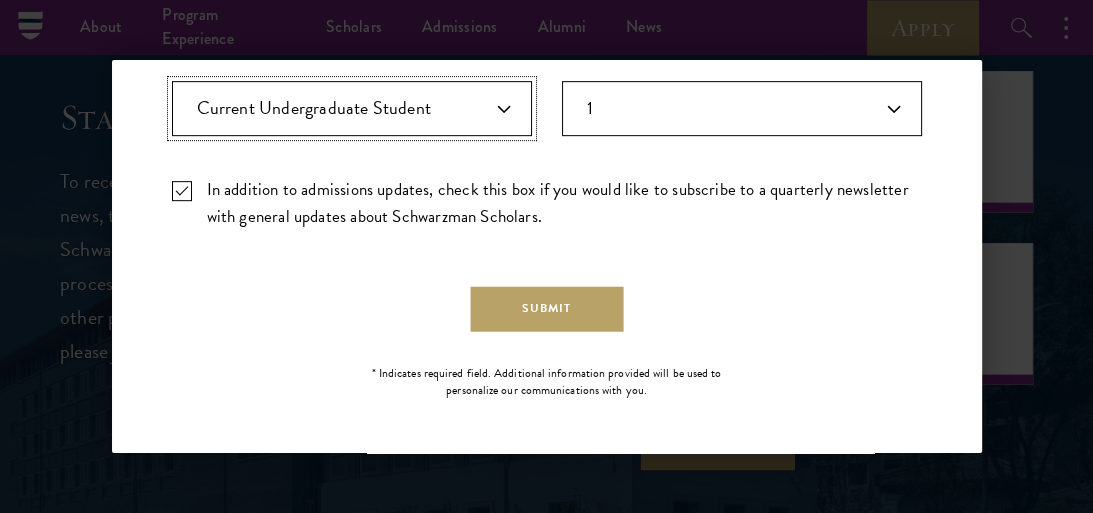 click on "Highest Level of Degree?* PHD Bachelor's Master's Current Undergraduate Student" at bounding box center [352, 108] 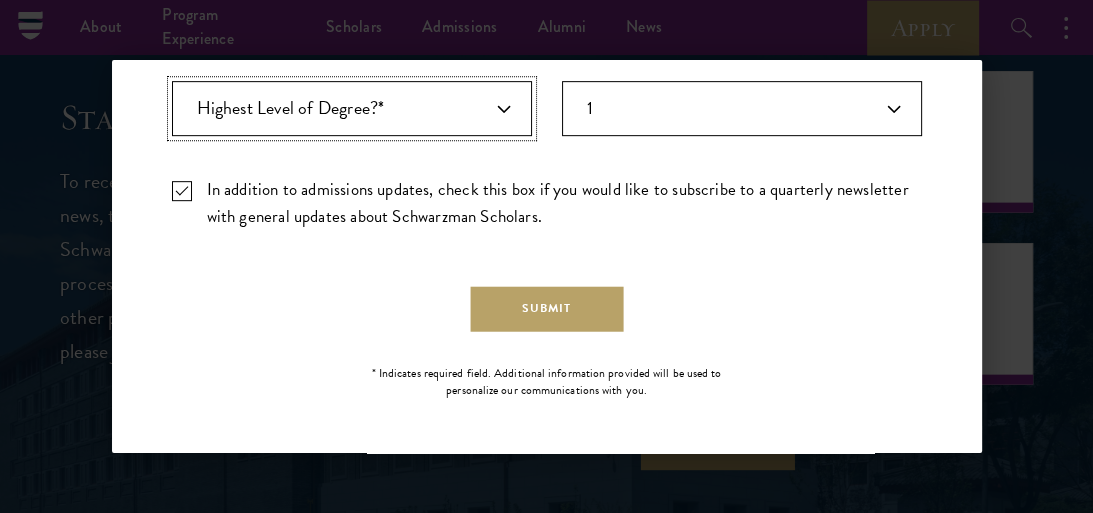 click on "Highest Level of Degree?* PHD Bachelor's Master's Current Undergraduate Student" at bounding box center (352, 108) 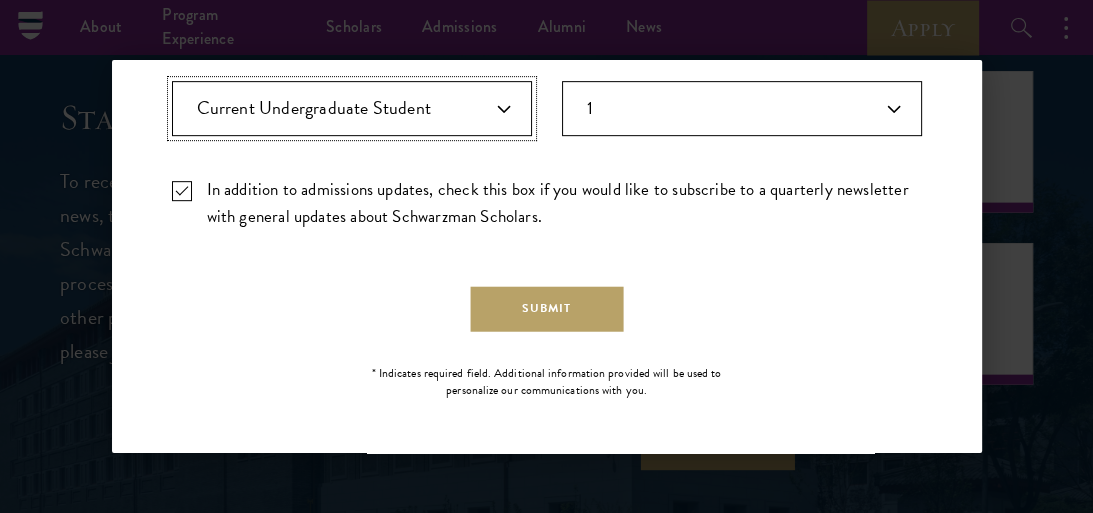 click on "Highest Level of Degree?* PHD Bachelor's Master's Current Undergraduate Student" at bounding box center (352, 108) 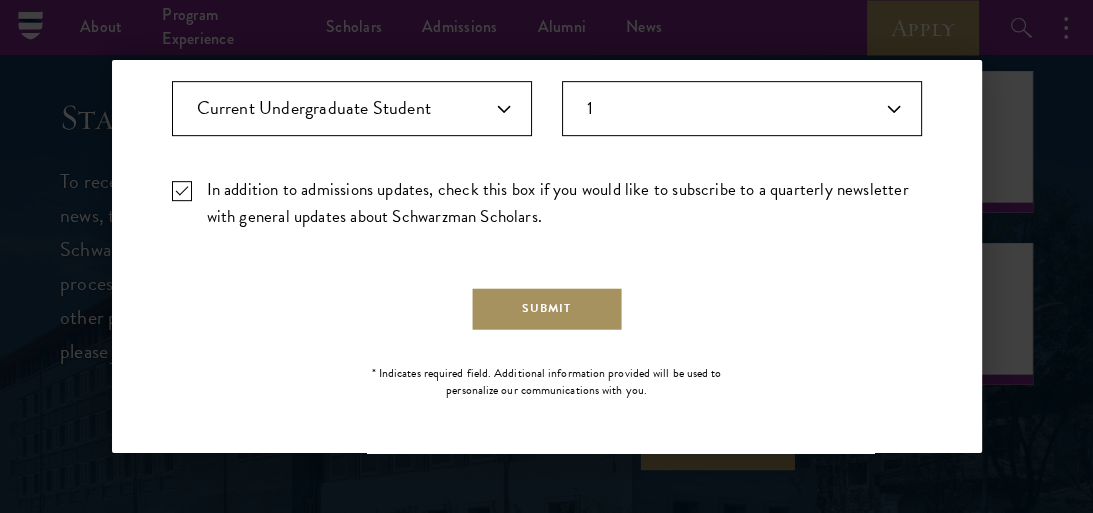 drag, startPoint x: 520, startPoint y: 317, endPoint x: 616, endPoint y: 156, distance: 187.44865 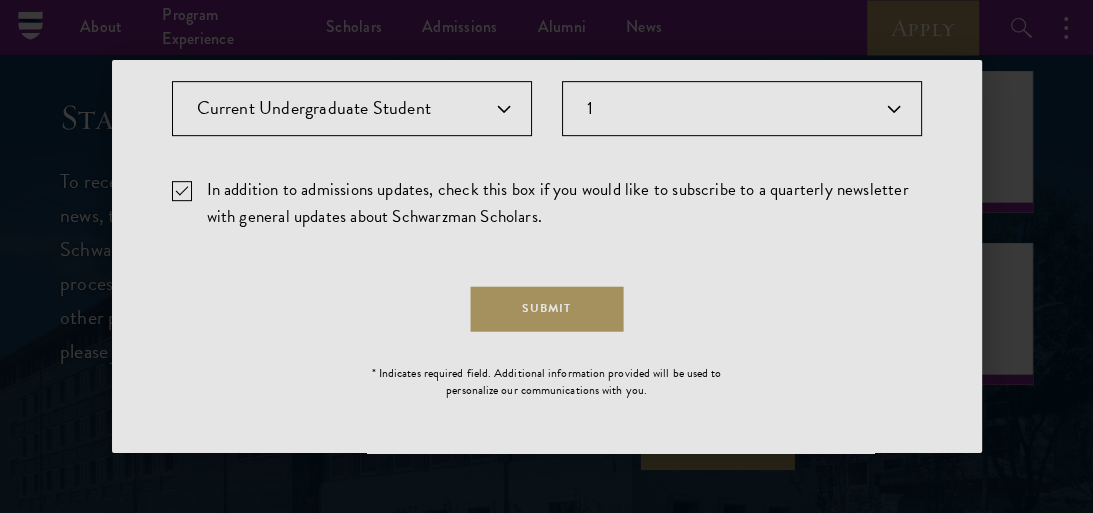 scroll, scrollTop: 8146, scrollLeft: 0, axis: vertical 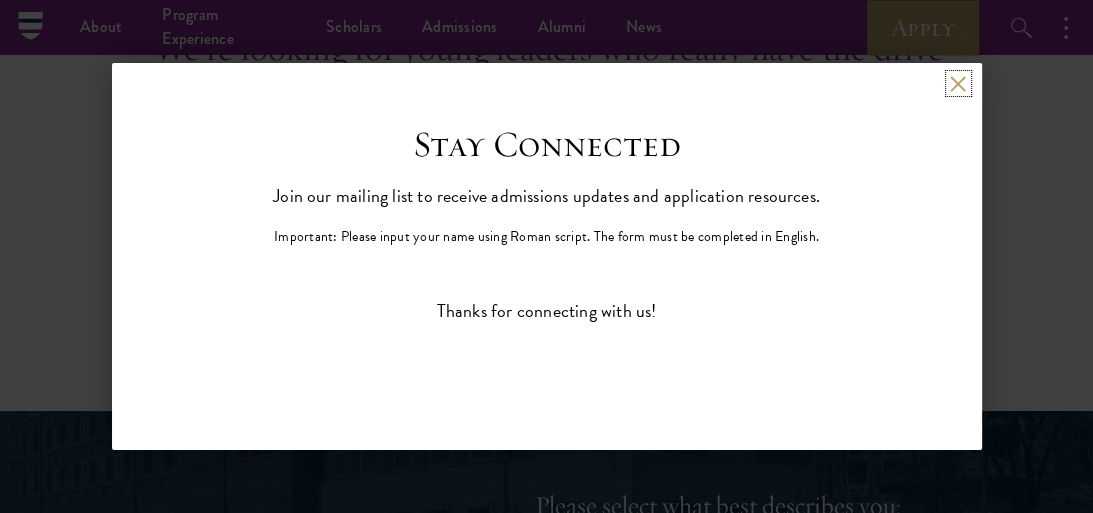 click at bounding box center [958, 83] 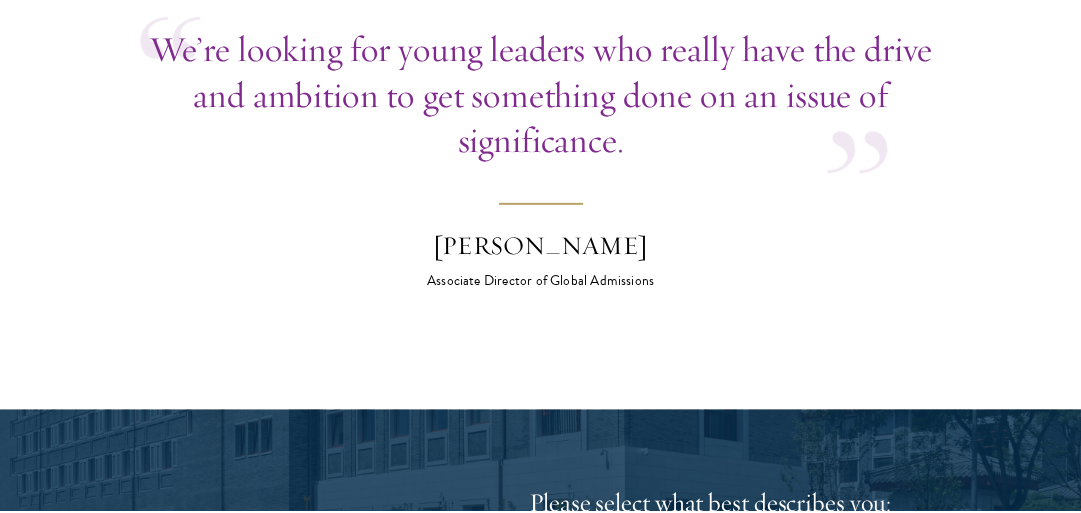 scroll, scrollTop: 8841, scrollLeft: 0, axis: vertical 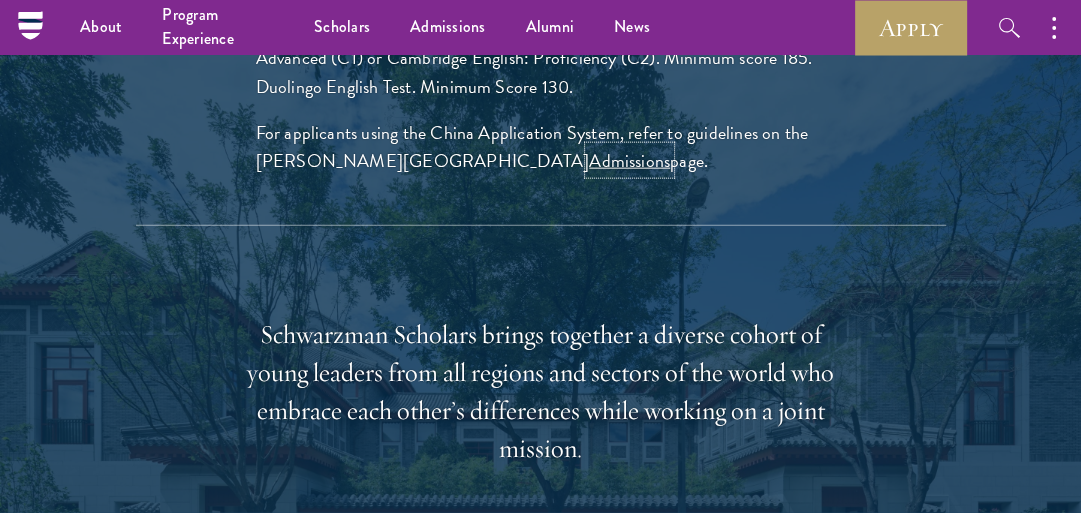 click on "Admissions" at bounding box center (629, 160) 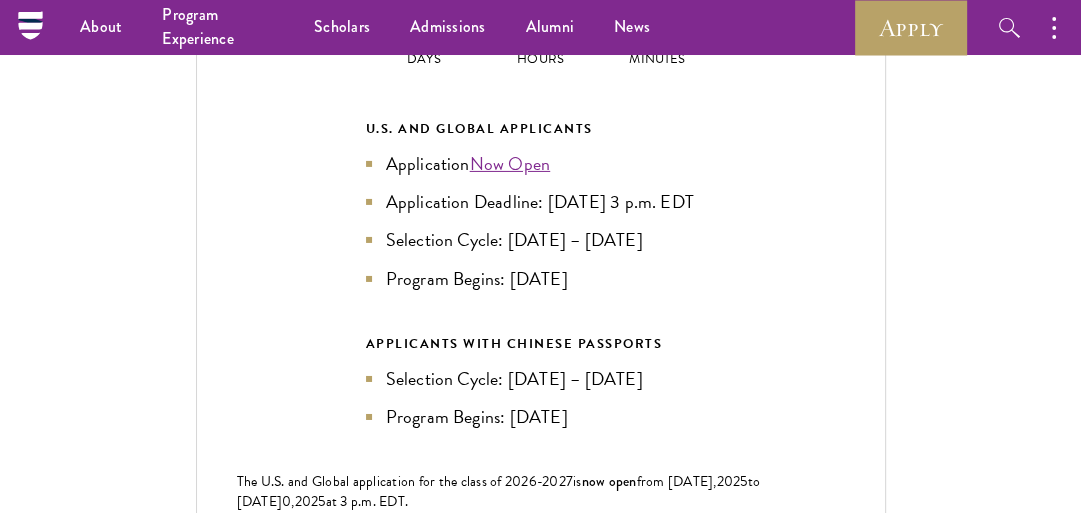 scroll, scrollTop: 4774, scrollLeft: 0, axis: vertical 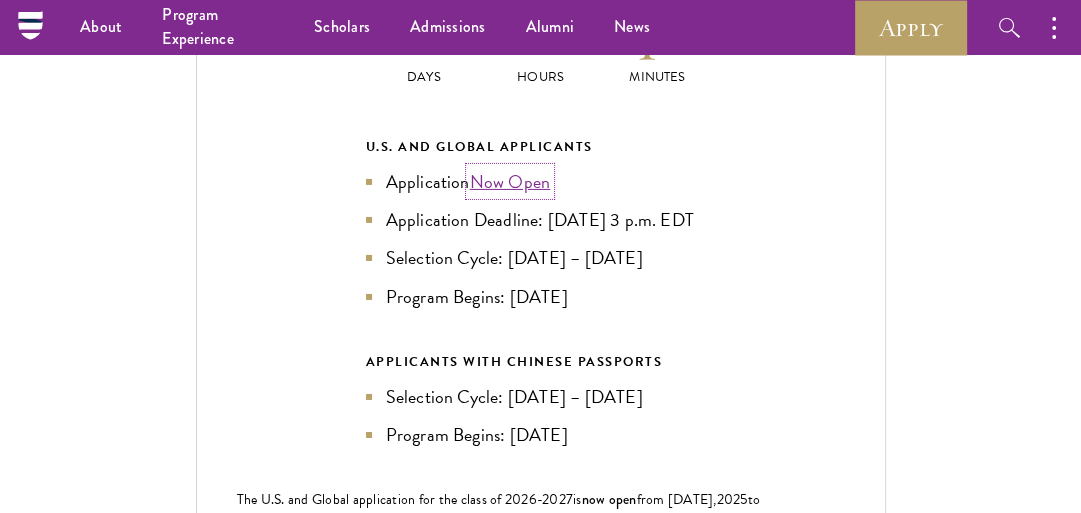 click on "Now Open" at bounding box center [510, 181] 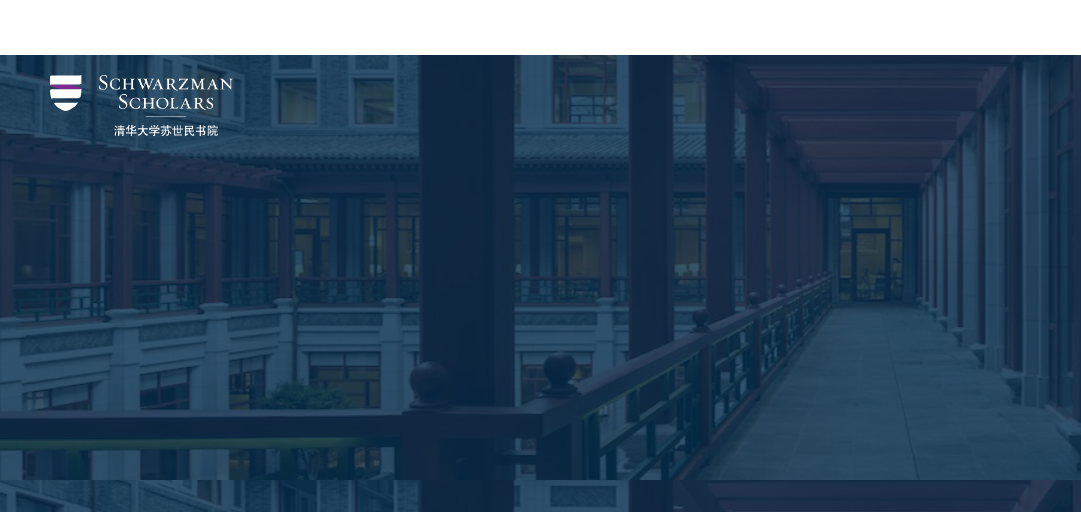 scroll, scrollTop: 3170, scrollLeft: 0, axis: vertical 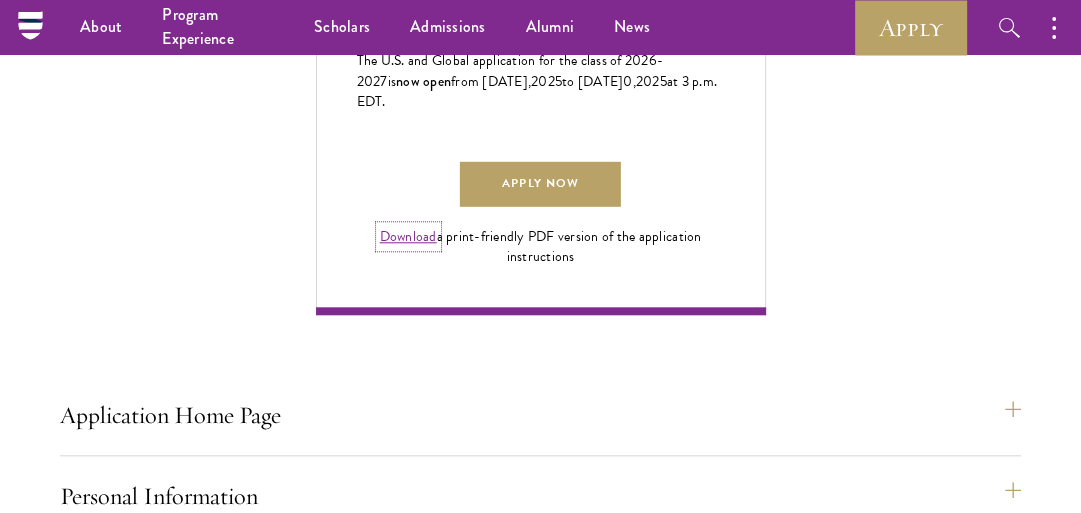 click on "Download" at bounding box center [408, 236] 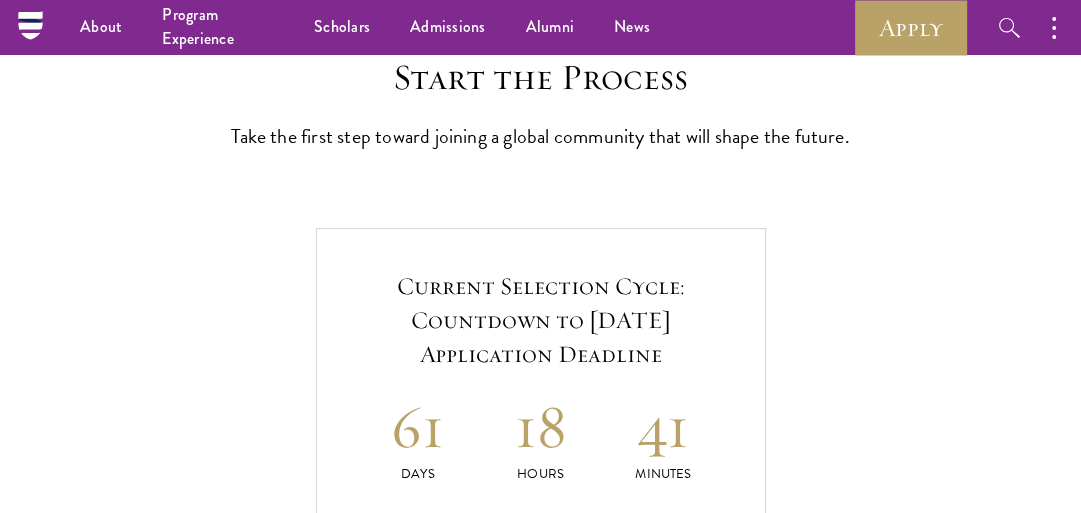 scroll, scrollTop: 506, scrollLeft: 0, axis: vertical 